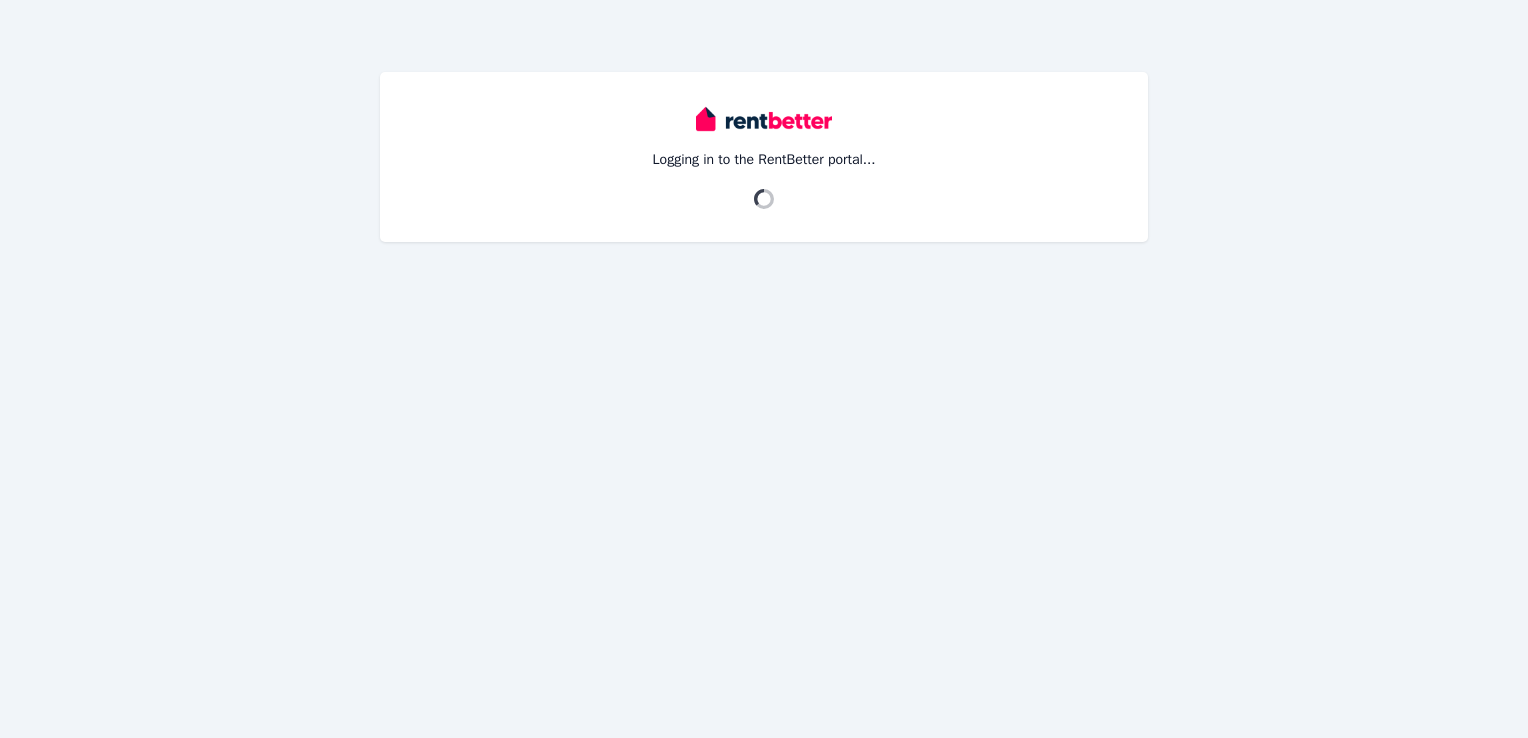 scroll, scrollTop: 0, scrollLeft: 0, axis: both 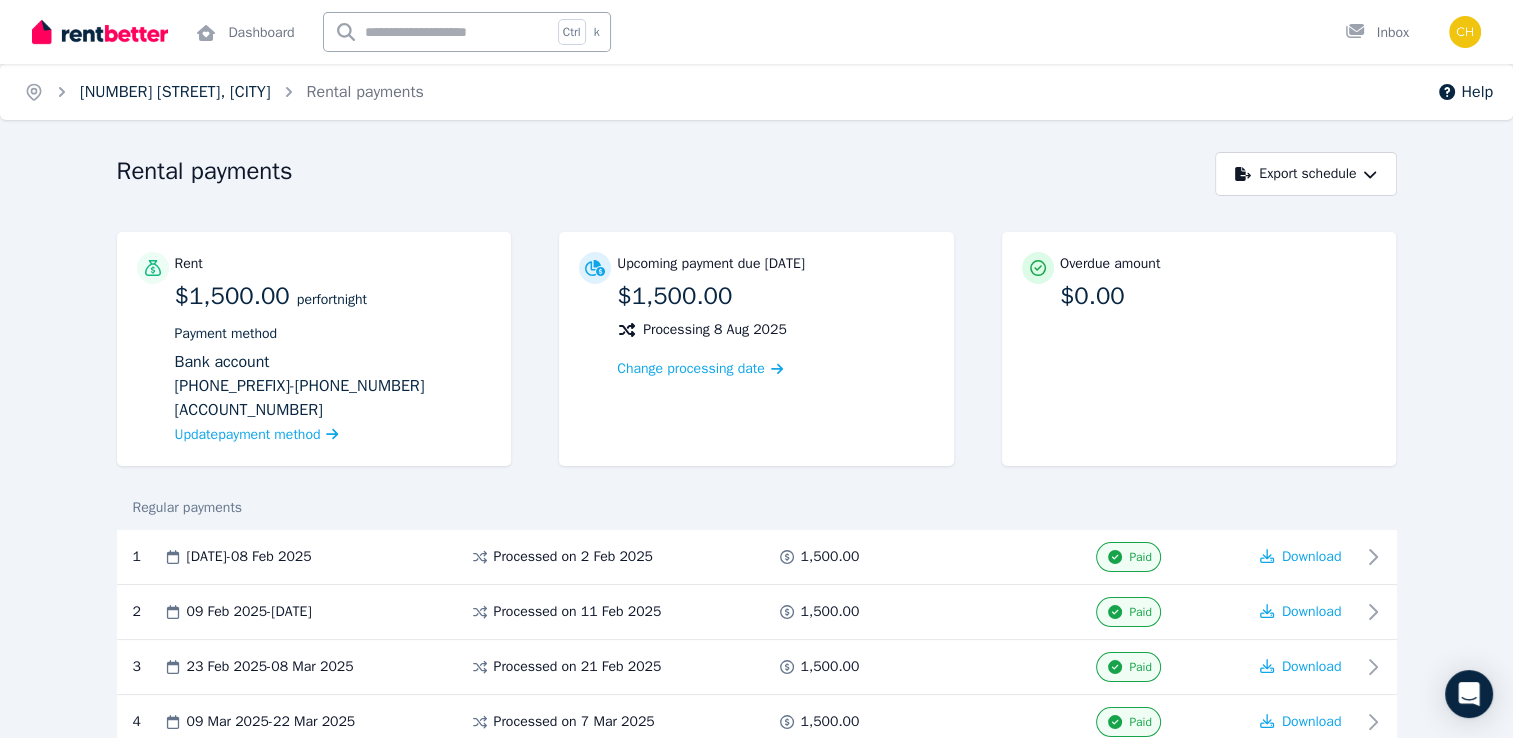 click on "[NUMBER] [STREET], [CITY]" at bounding box center (175, 92) 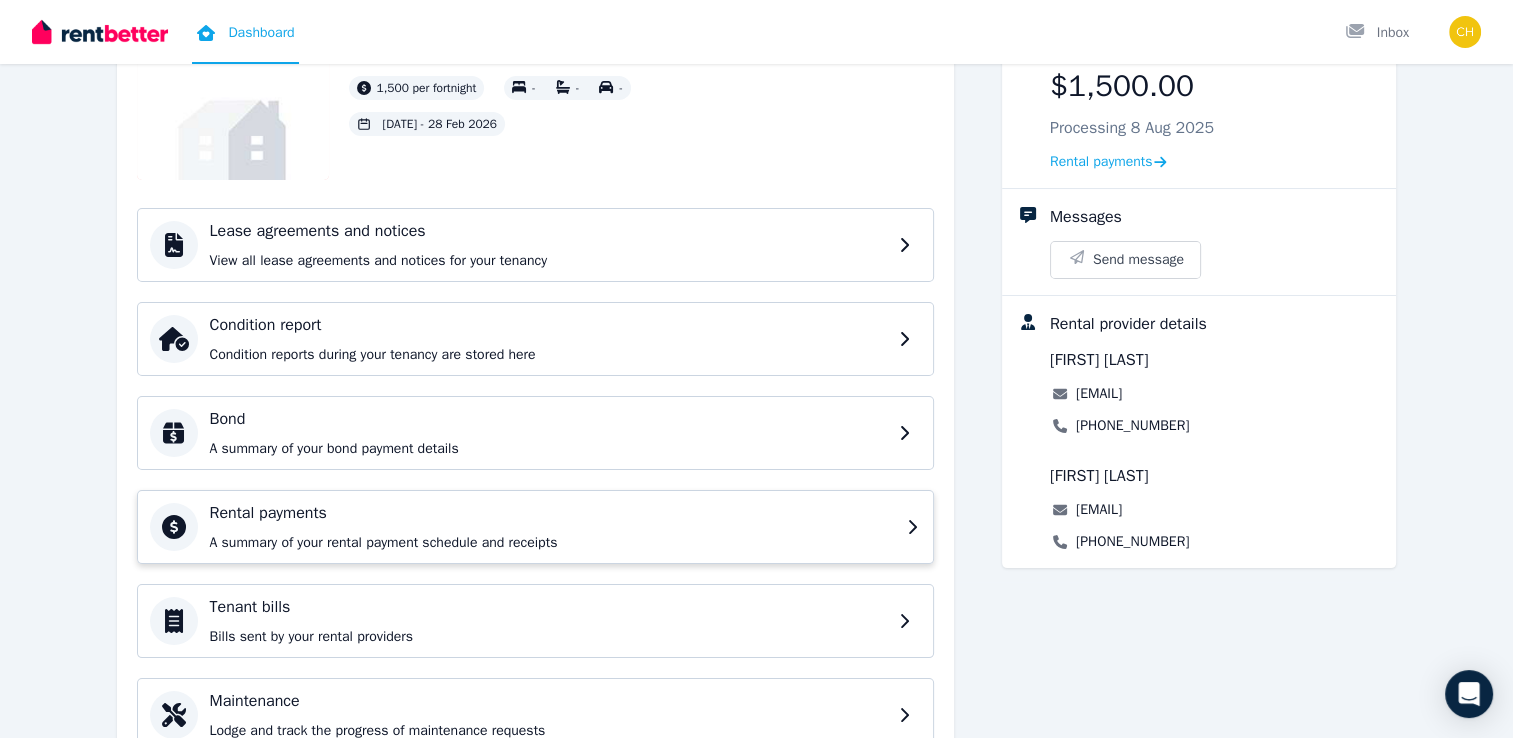 scroll, scrollTop: 243, scrollLeft: 0, axis: vertical 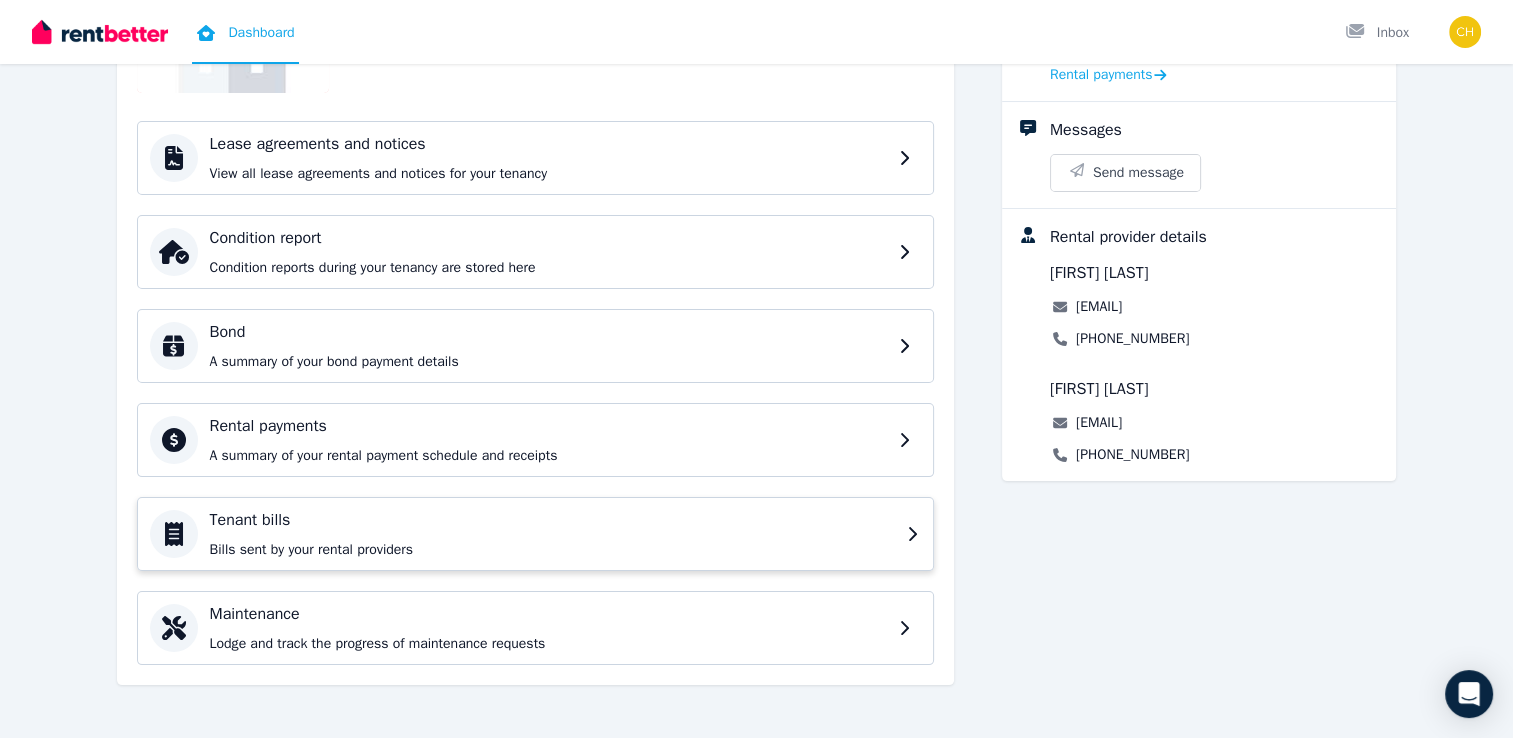 click on "Tenant bills" at bounding box center [552, 520] 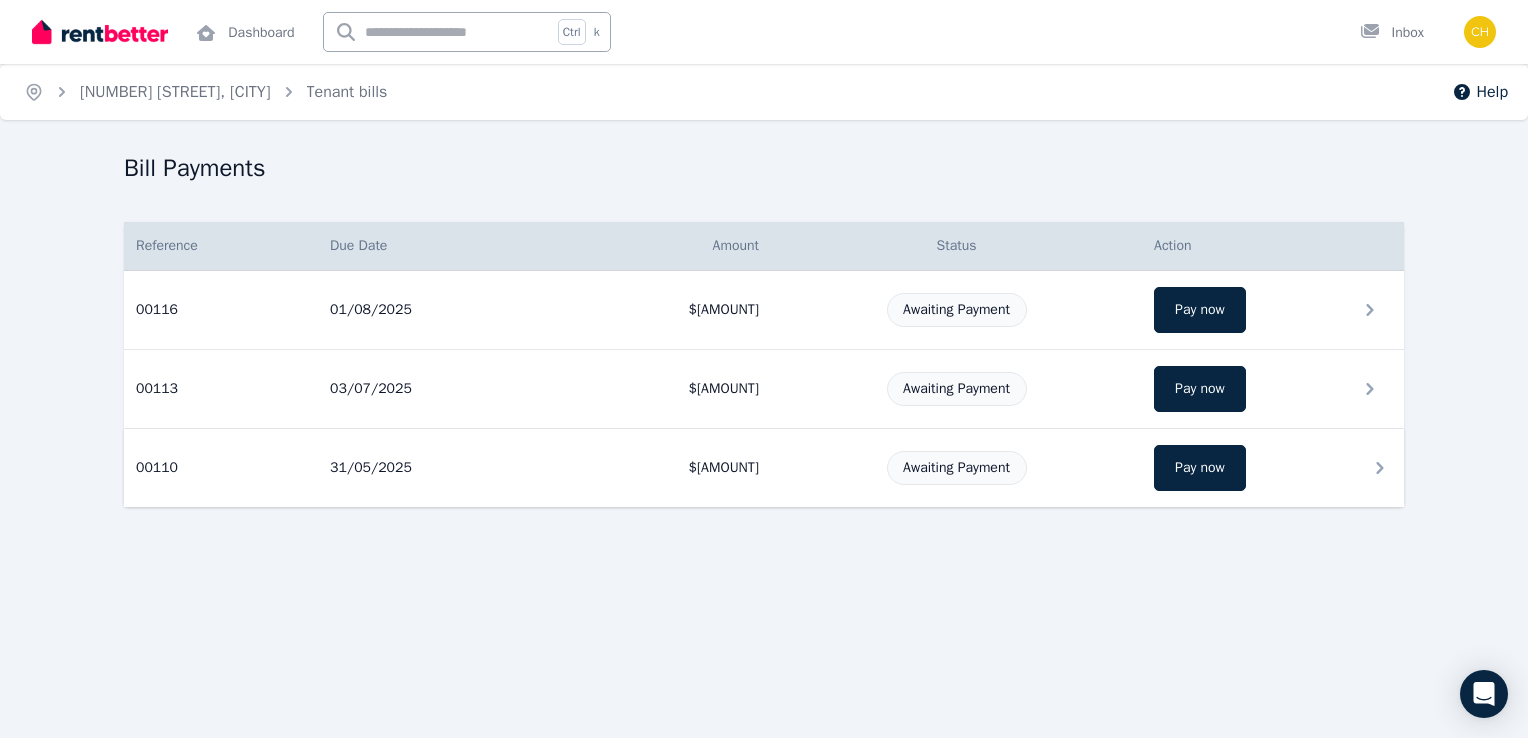 click on "$[AMOUNT]" at bounding box center (664, 468) 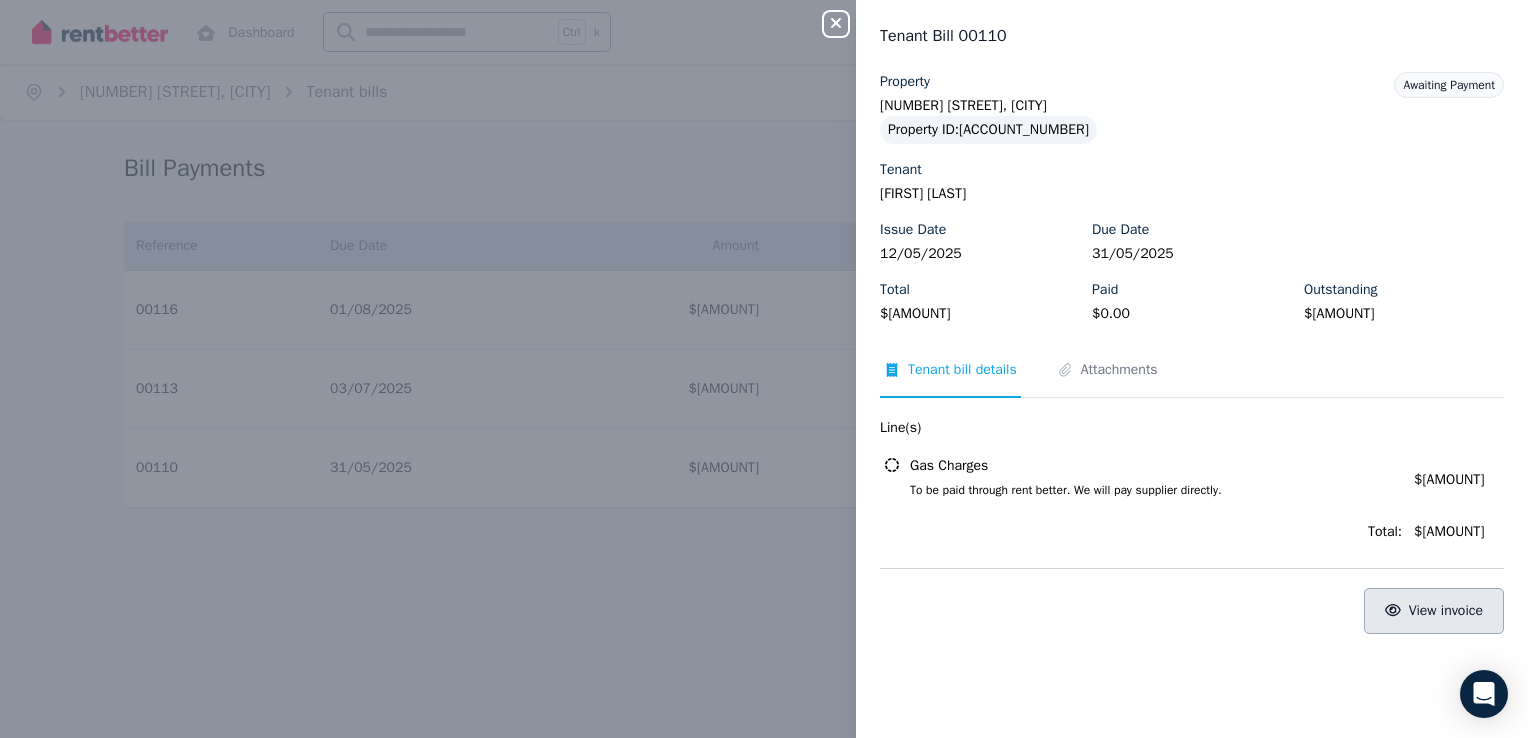 click on "View invoice" at bounding box center [1446, 610] 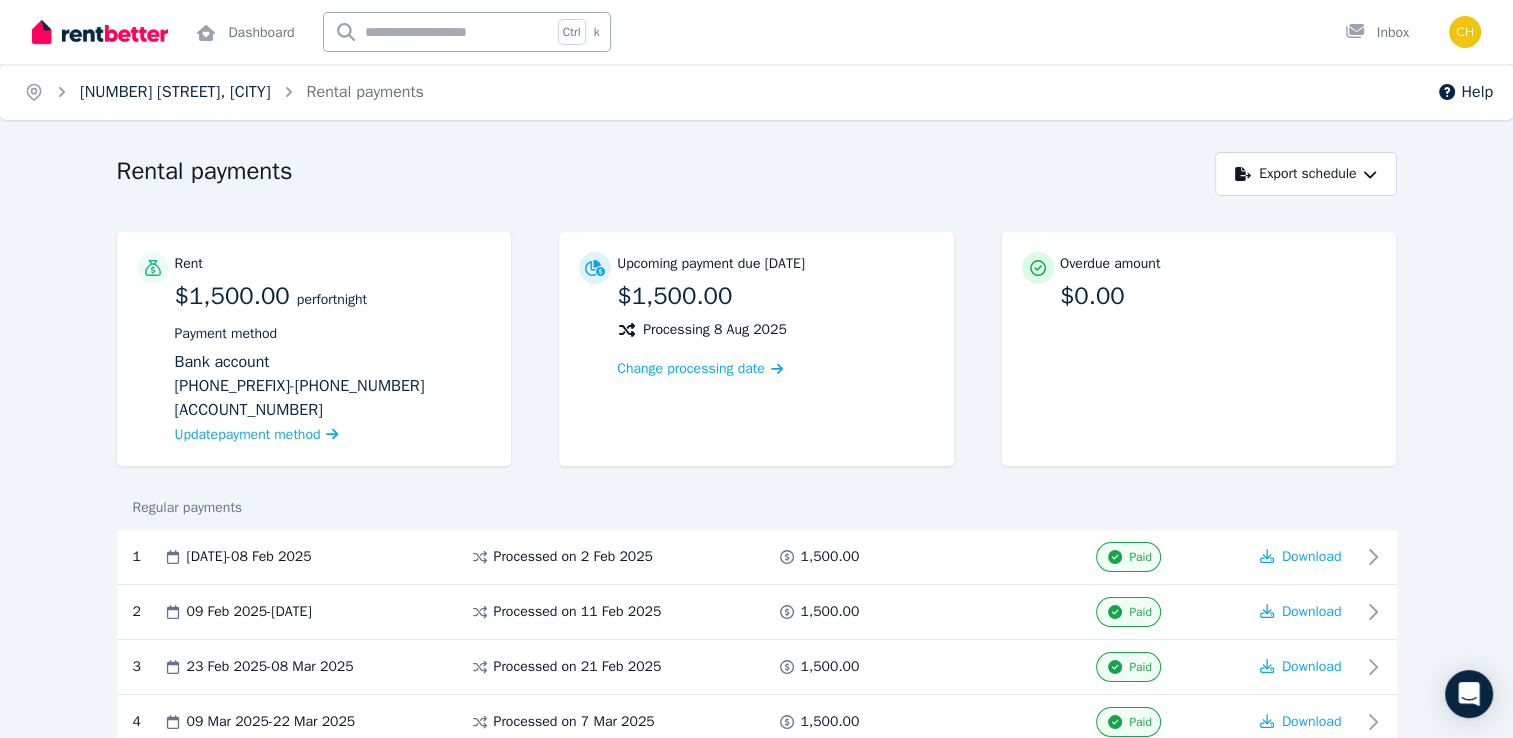 click on "[NUMBER] [STREET], [CITY]" at bounding box center [175, 92] 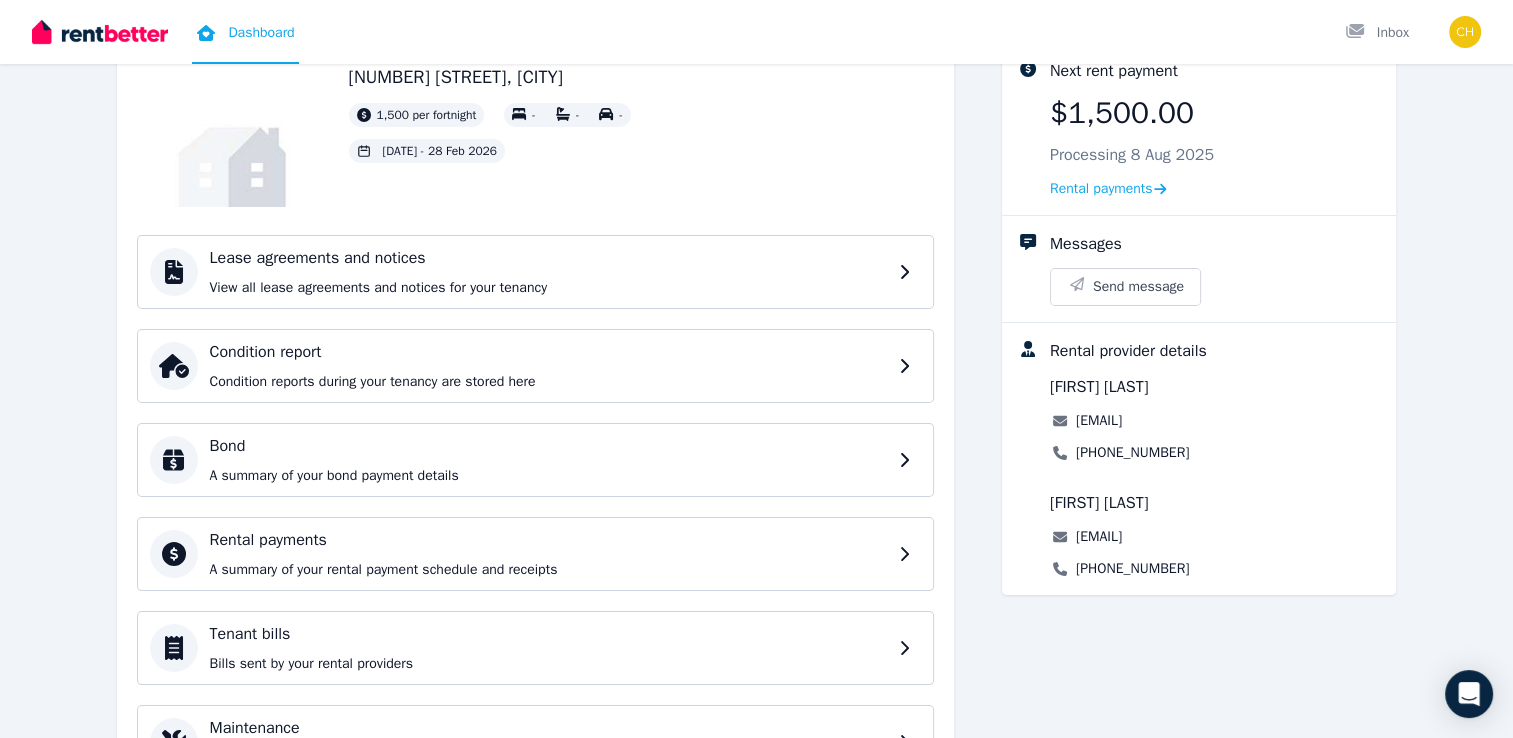 scroll, scrollTop: 149, scrollLeft: 0, axis: vertical 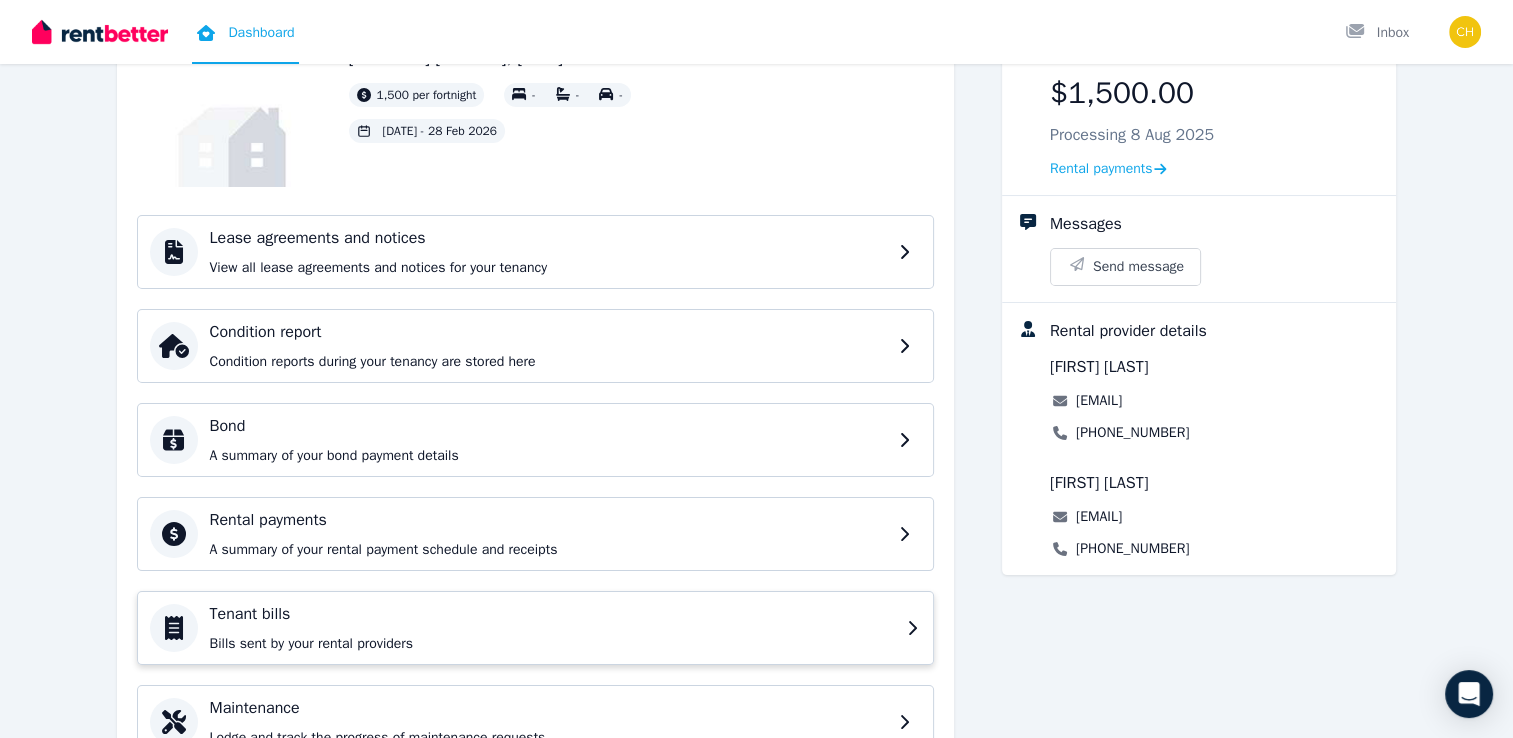 click on "Tenant bills" at bounding box center [552, 614] 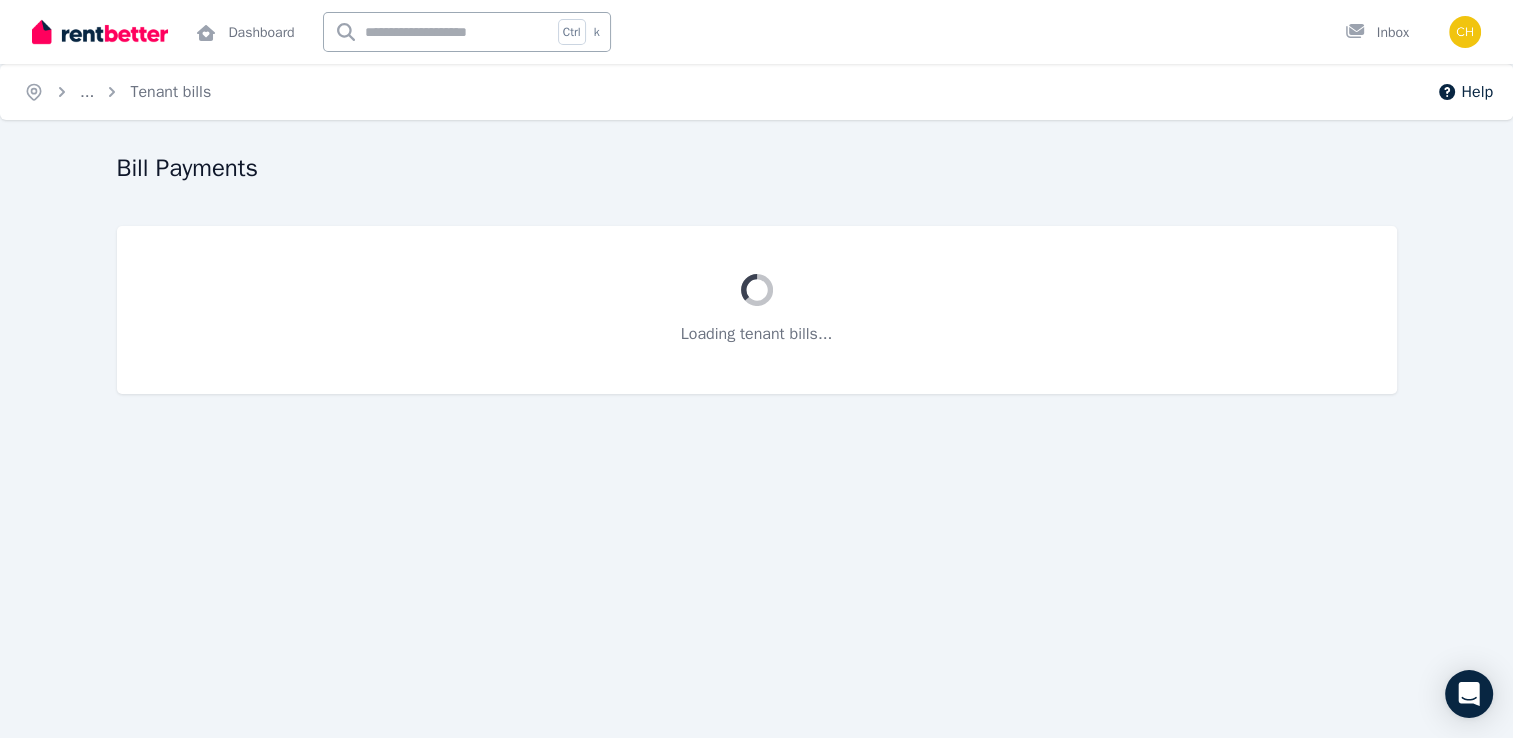scroll, scrollTop: 0, scrollLeft: 0, axis: both 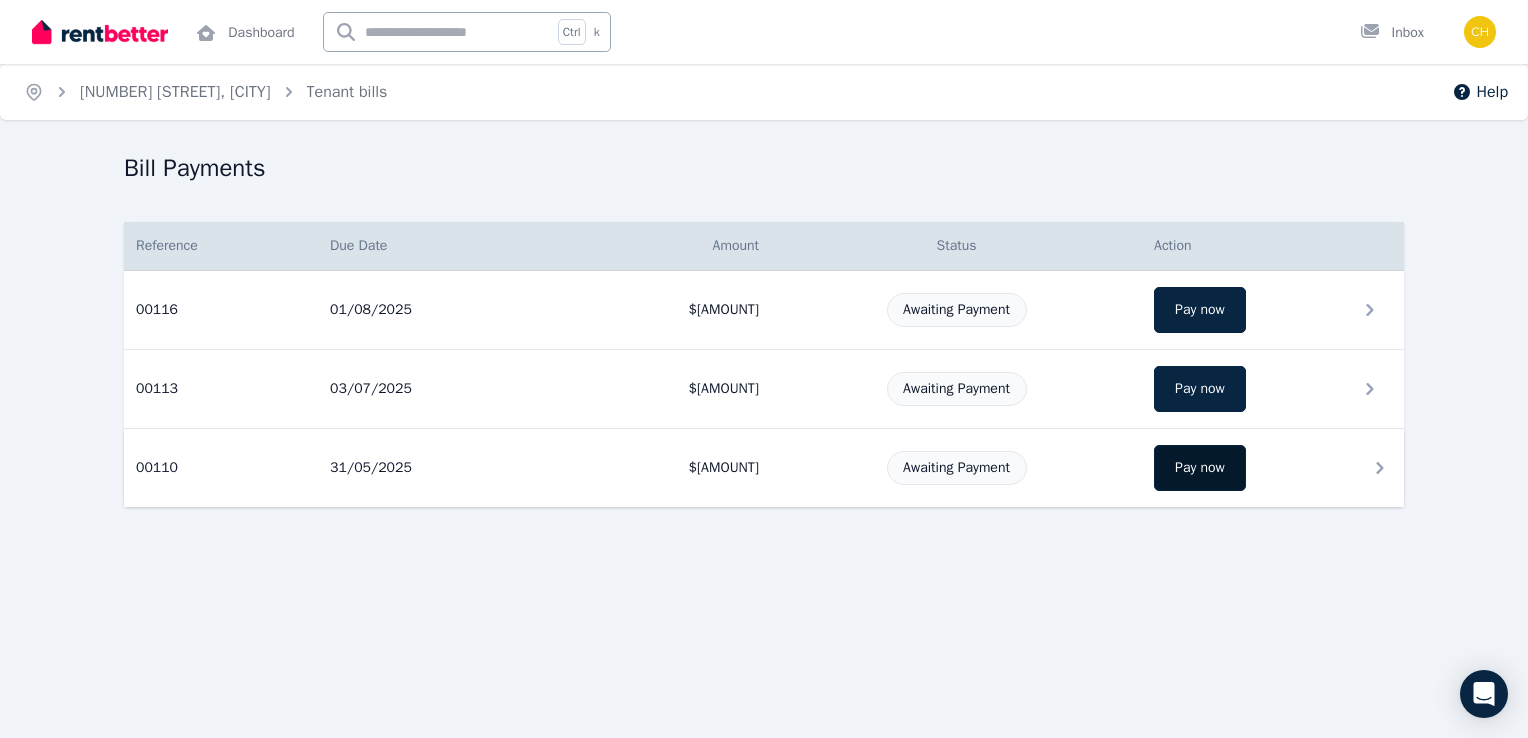 click on "Pay now" at bounding box center (1200, 468) 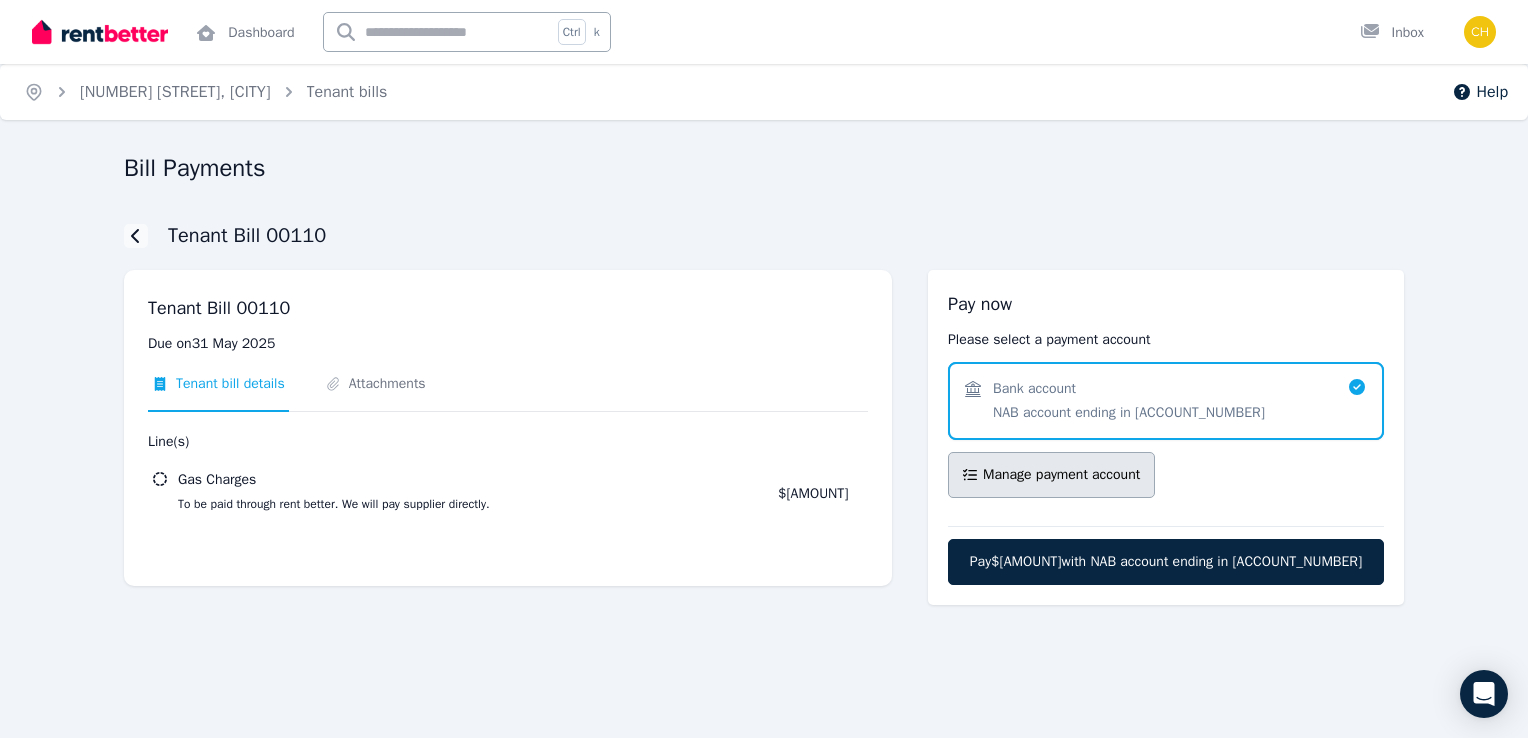 click on "Manage payment account" at bounding box center [1061, 475] 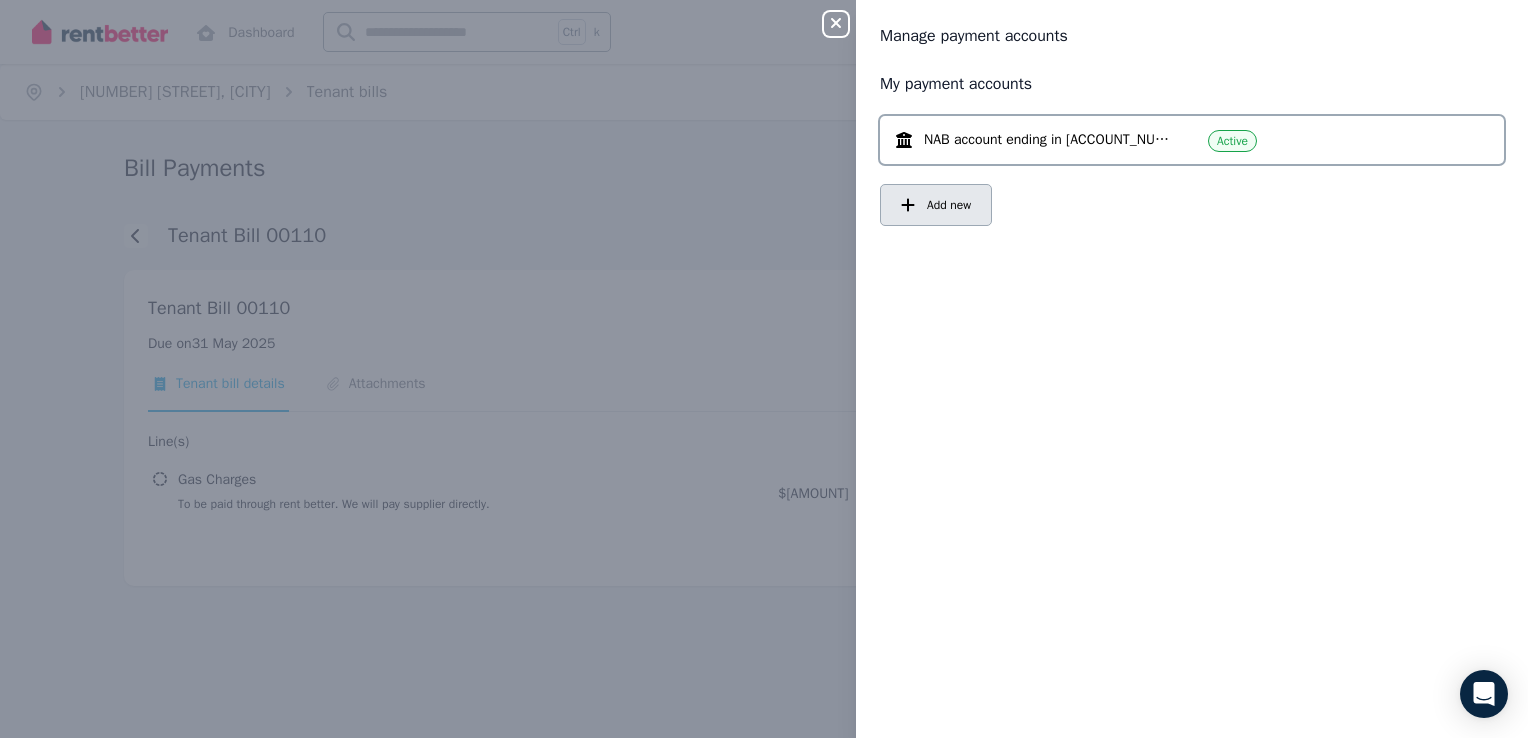 click on "Add new" at bounding box center (949, 205) 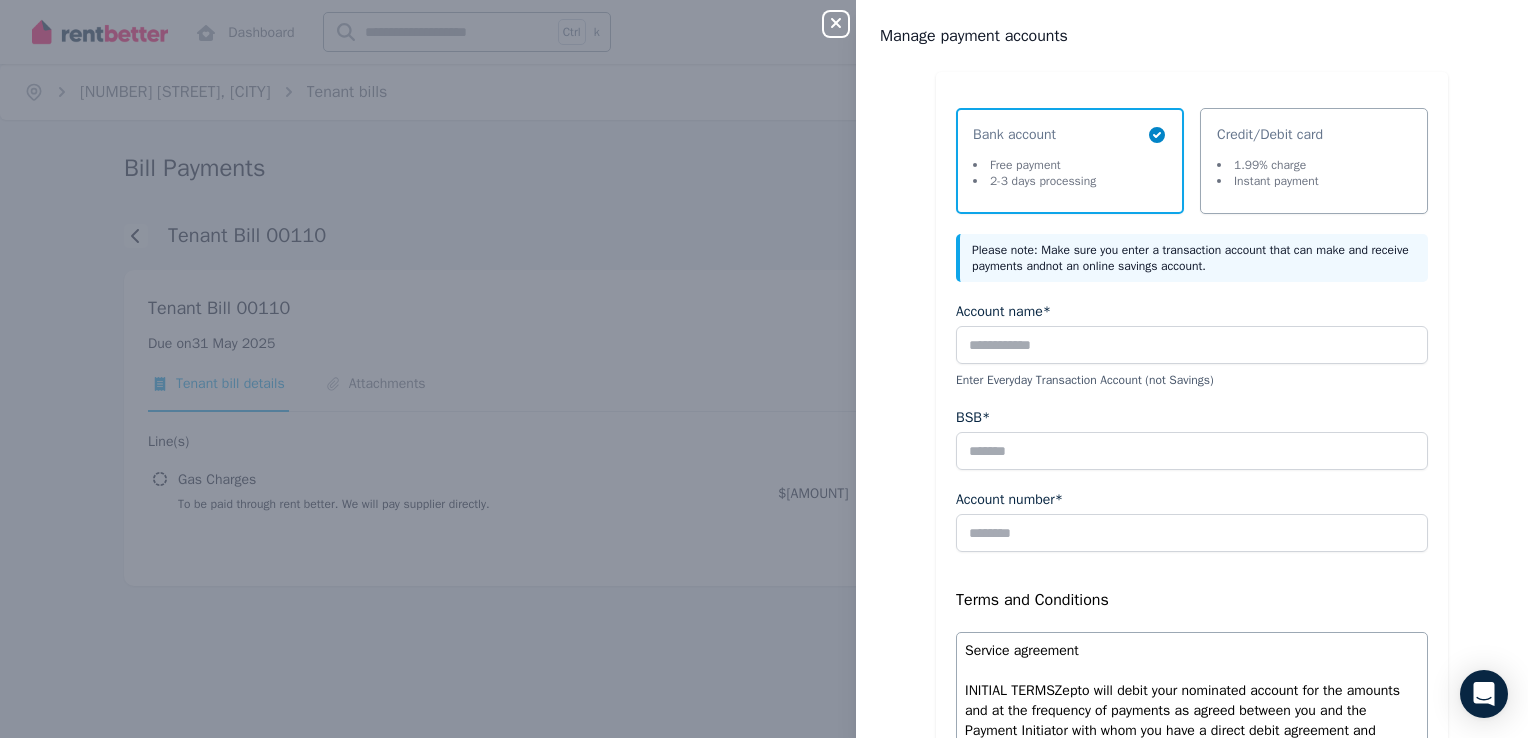 click 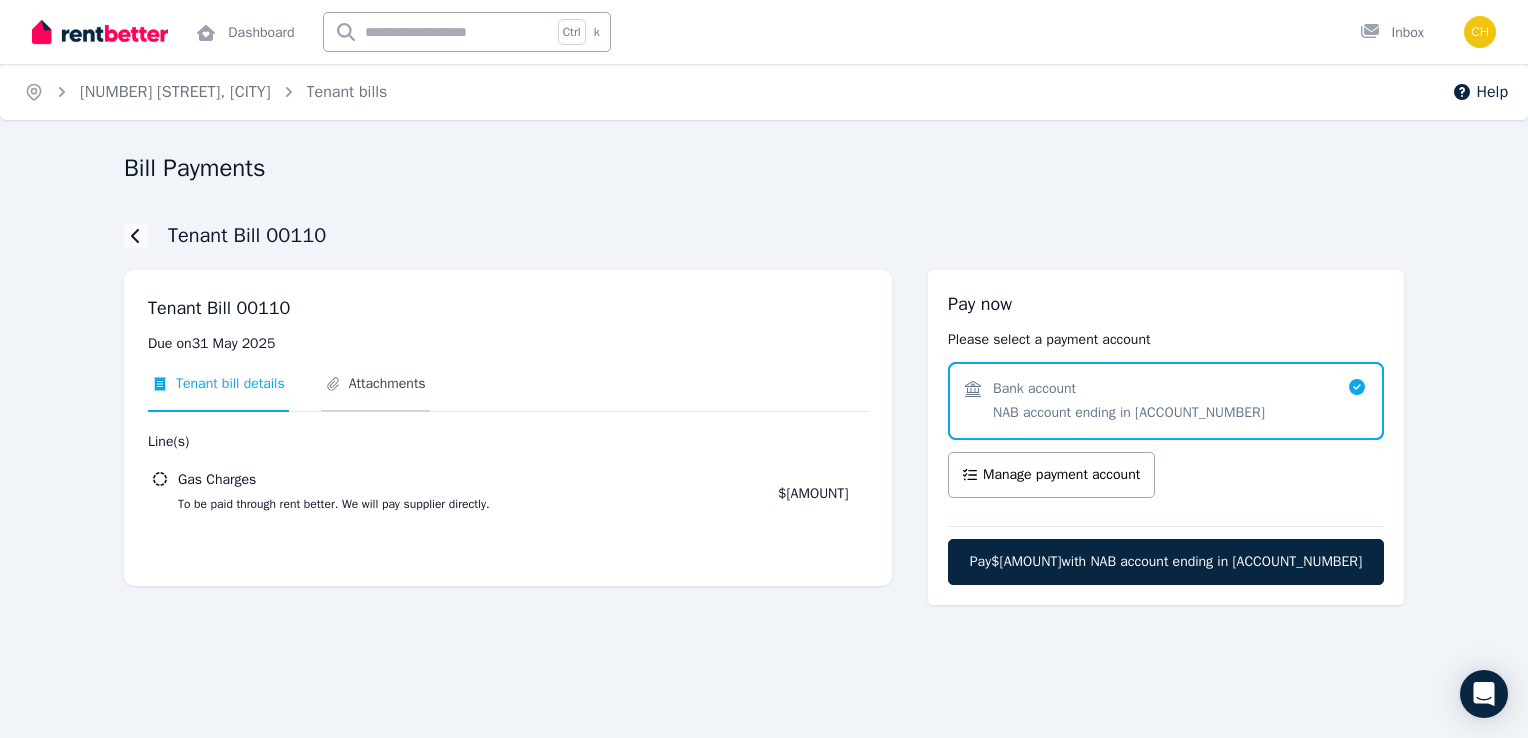 click on "Attachments" at bounding box center (387, 384) 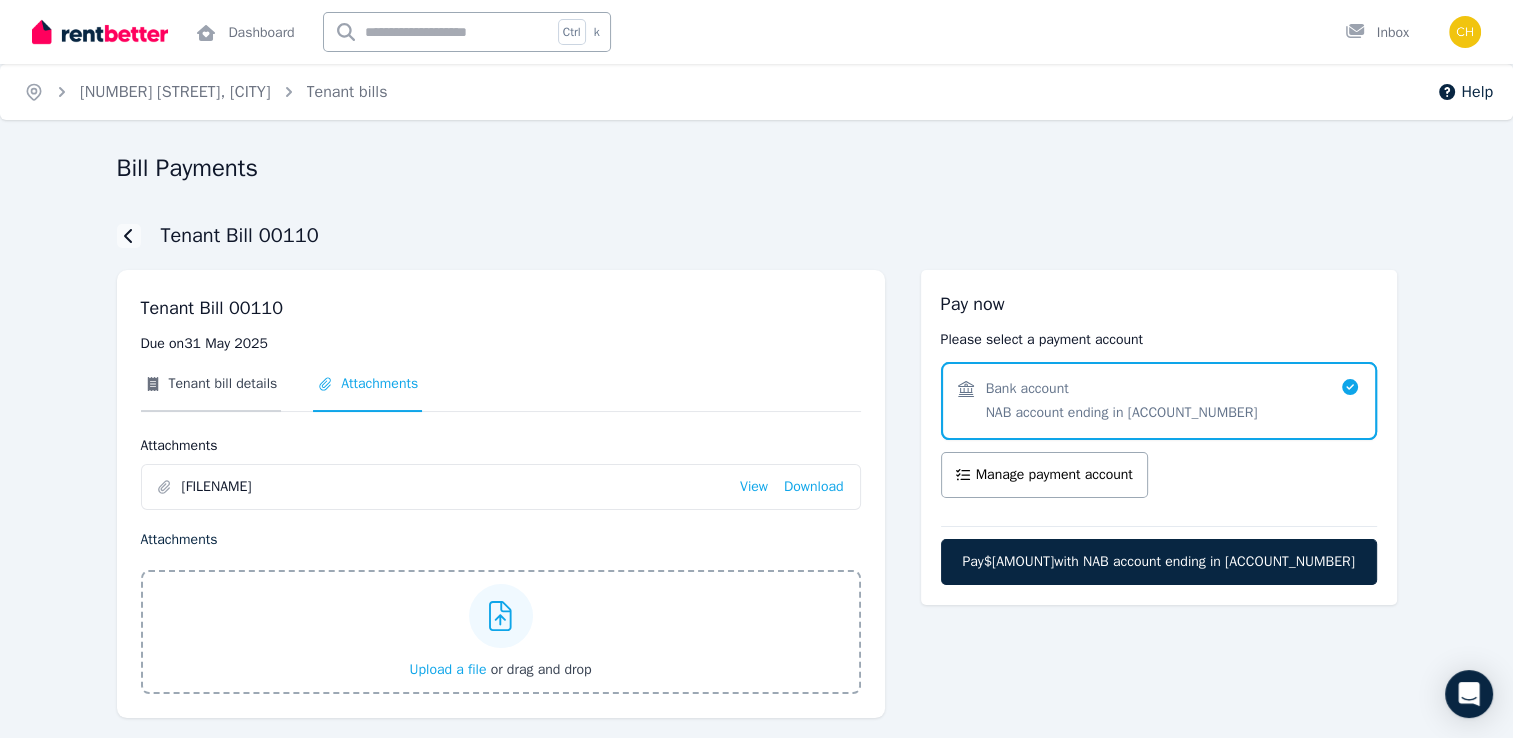 click on "Tenant bill details" at bounding box center [223, 384] 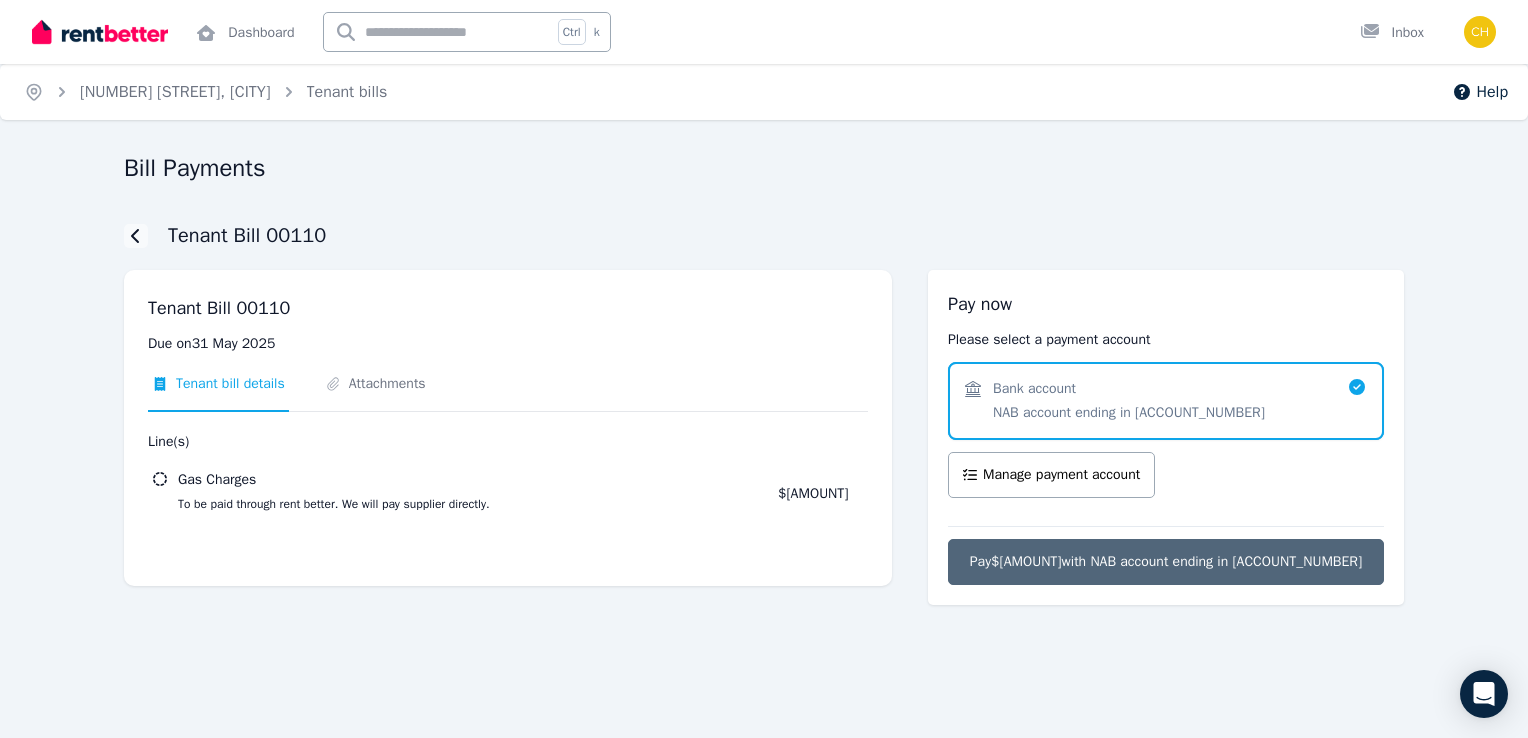 click on "Pay  $[AMOUNT]  with   NAB account ending in [ACCOUNT_NUMBER]" at bounding box center [1166, 562] 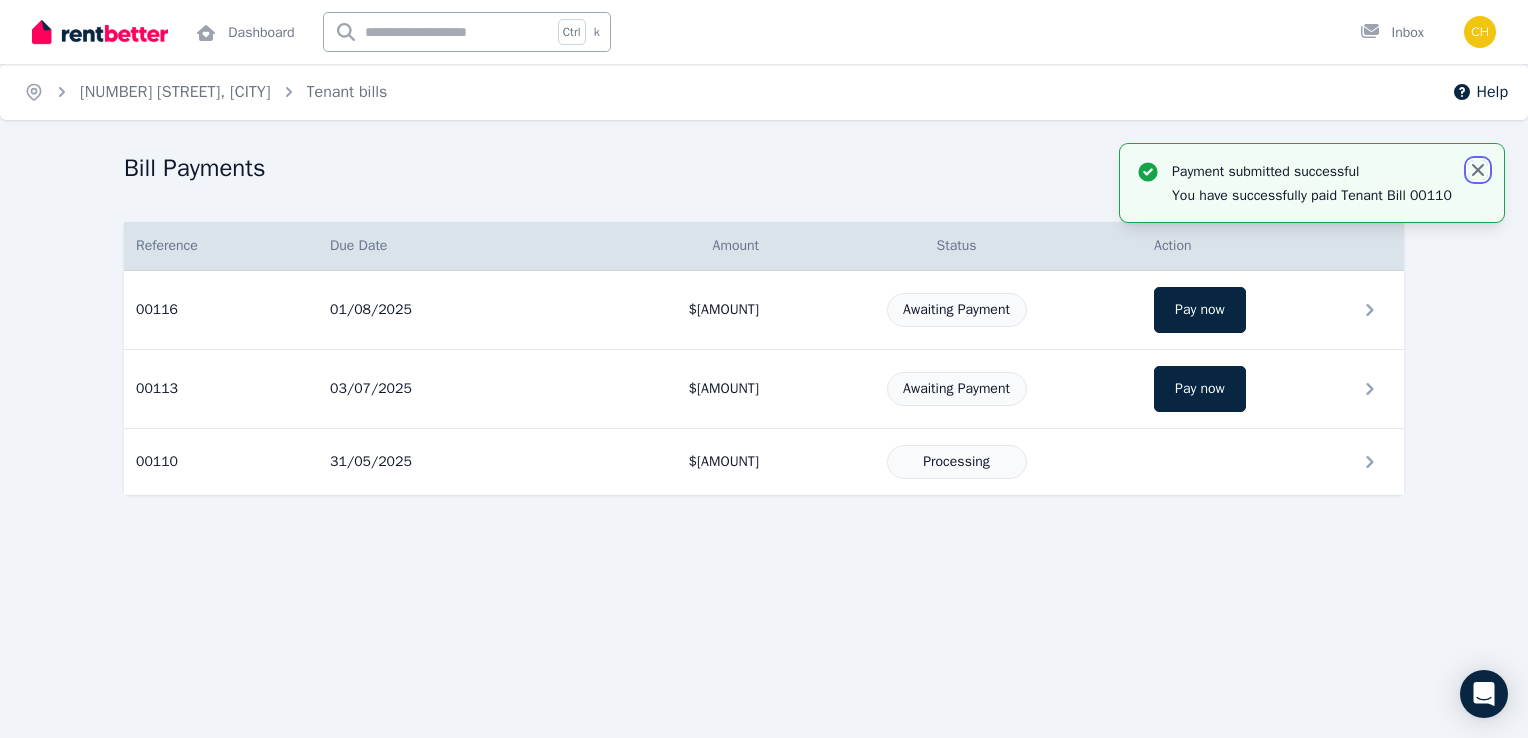 click 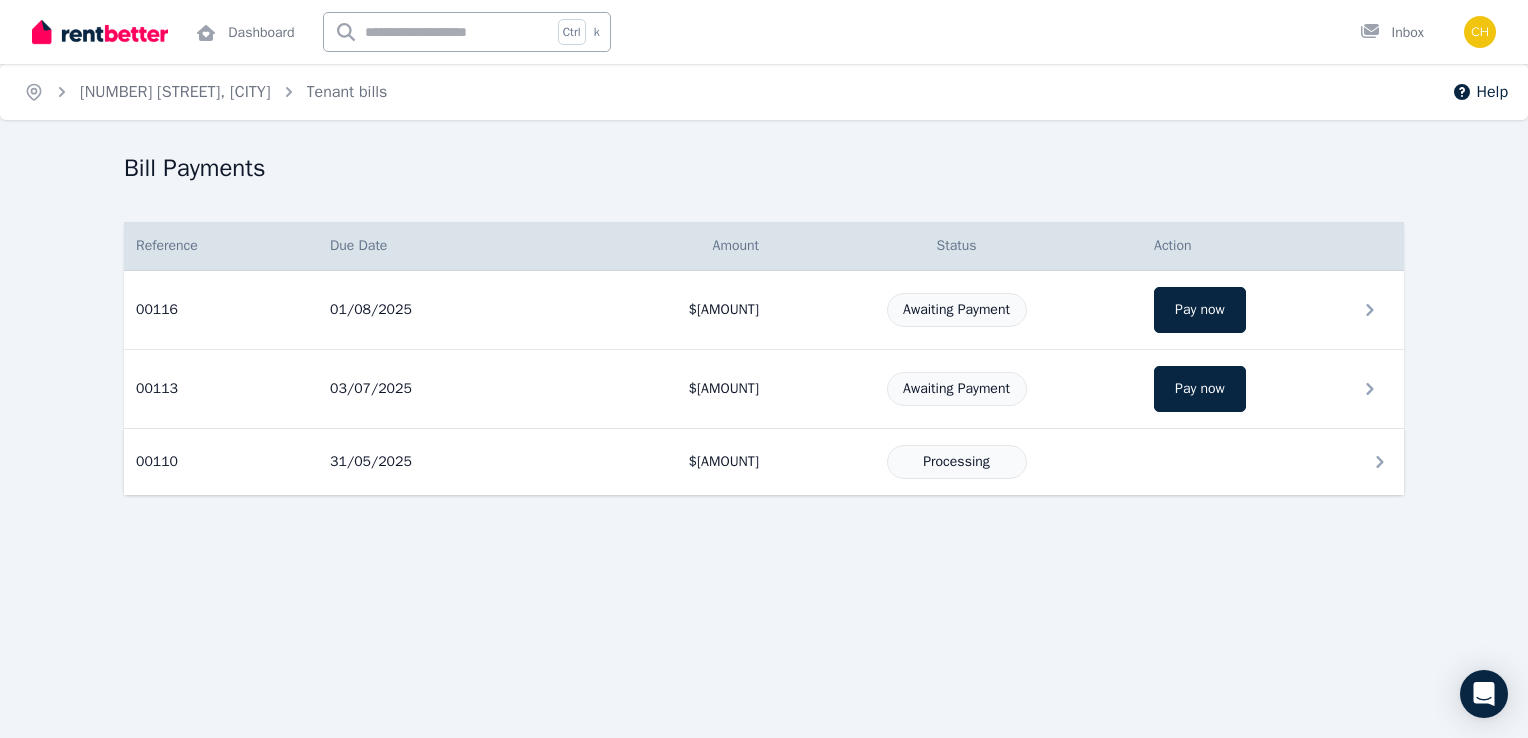 click at bounding box center (1273, 462) 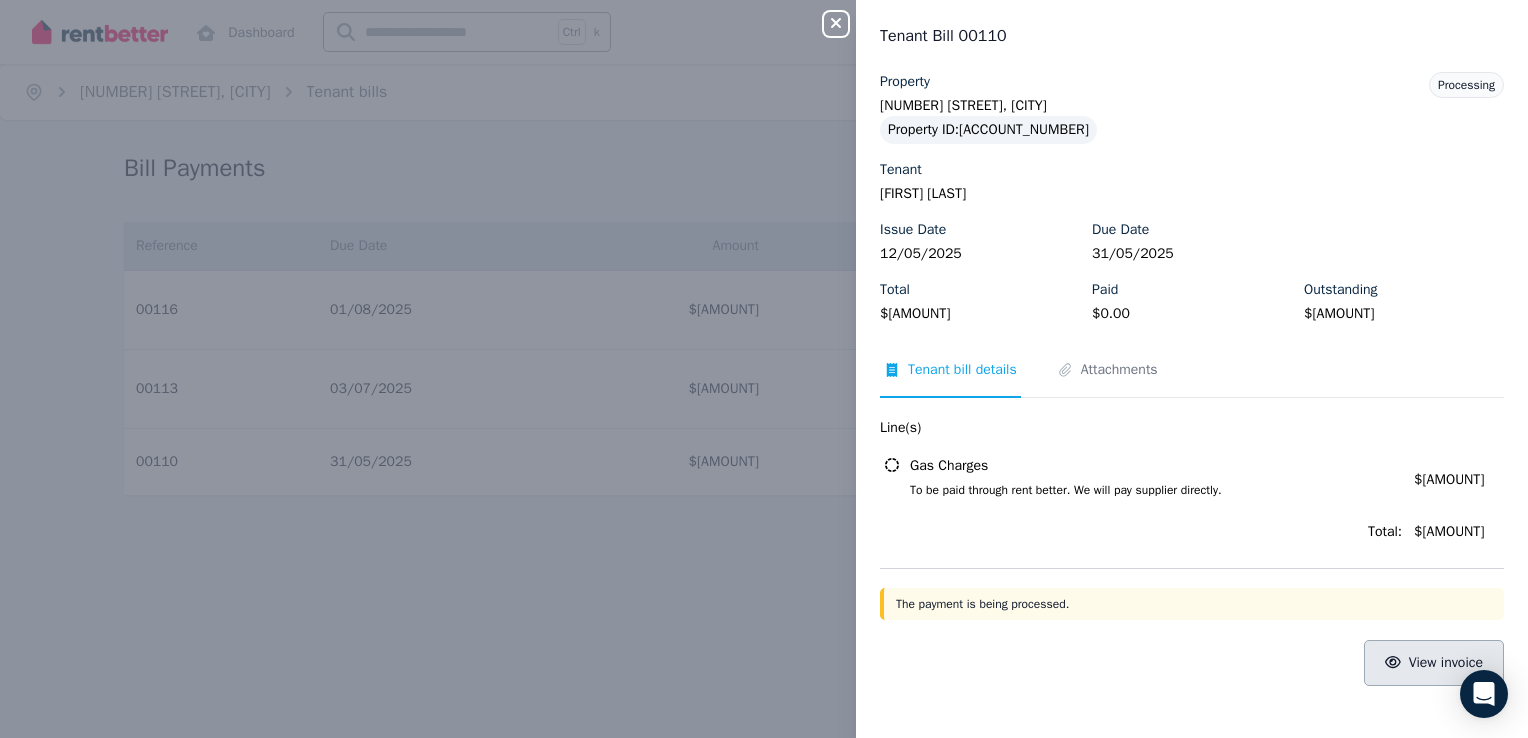 click on "View invoice" at bounding box center [1446, 662] 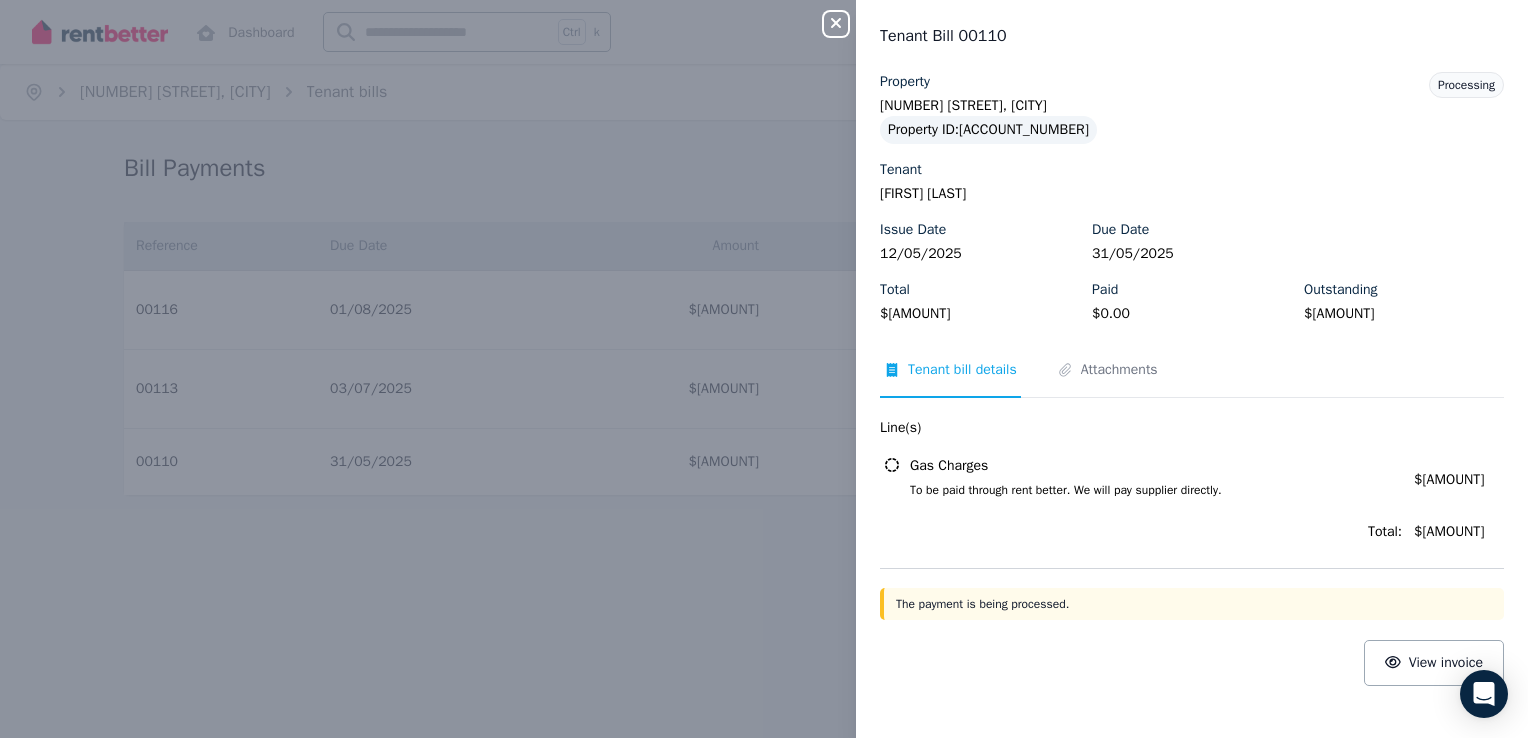 click 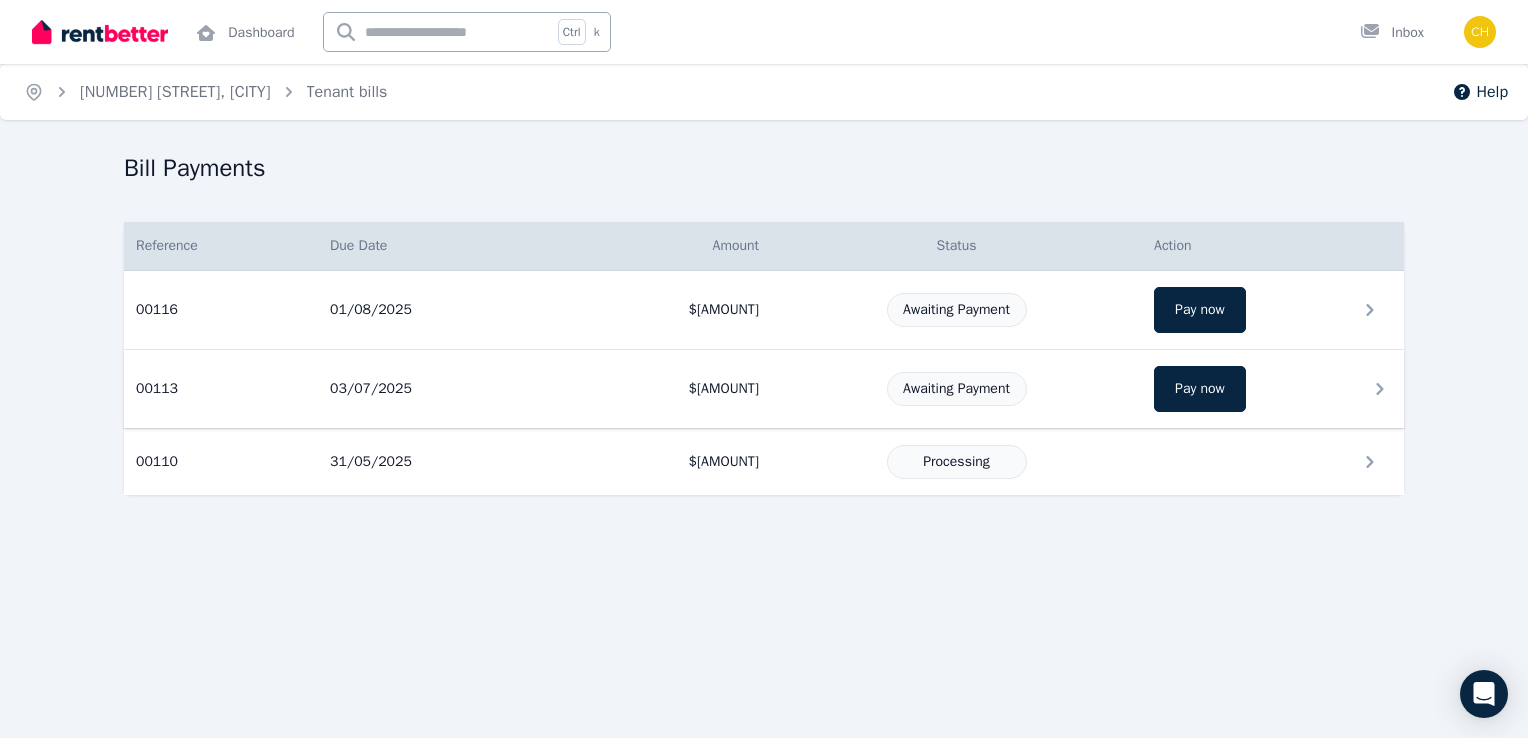 click 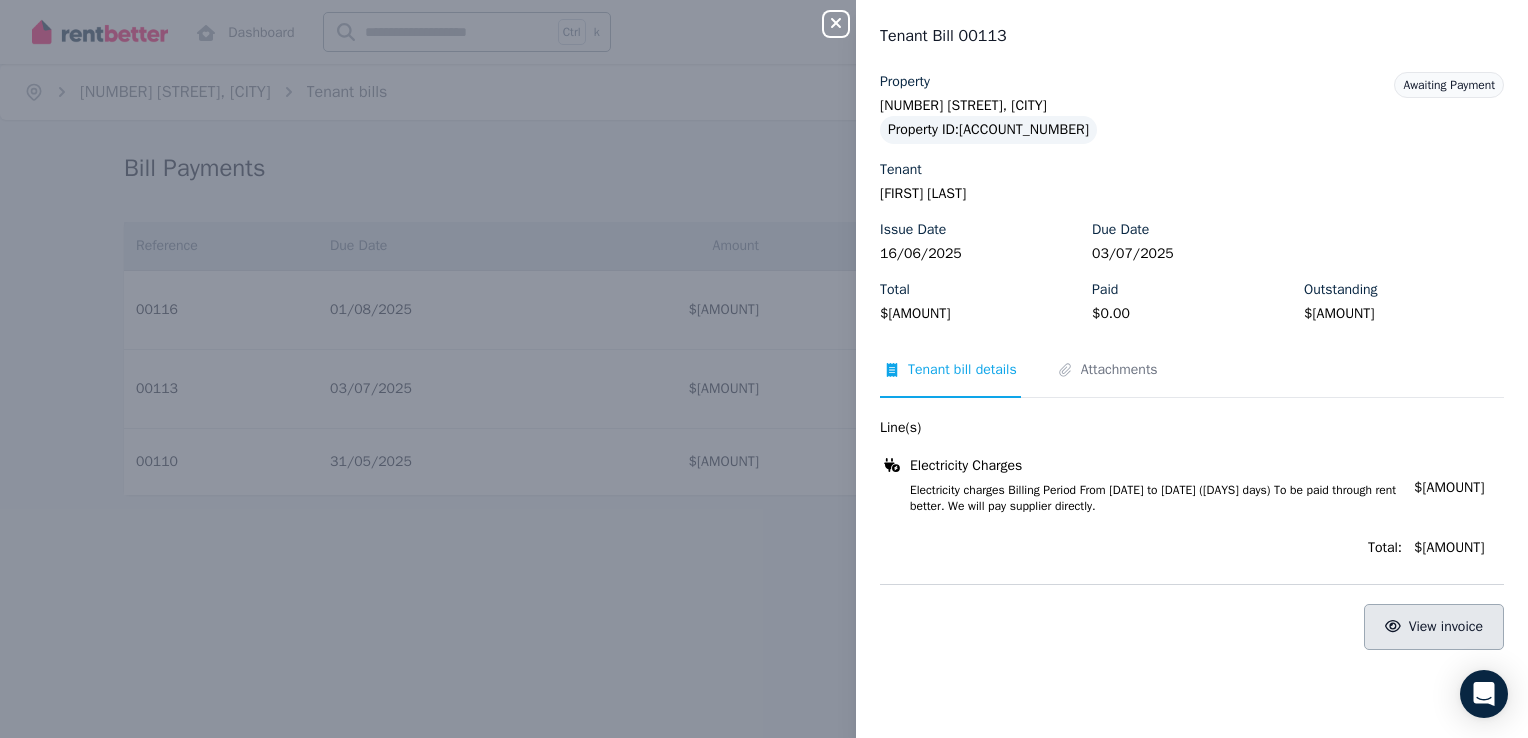 click on "View invoice" at bounding box center (1446, 626) 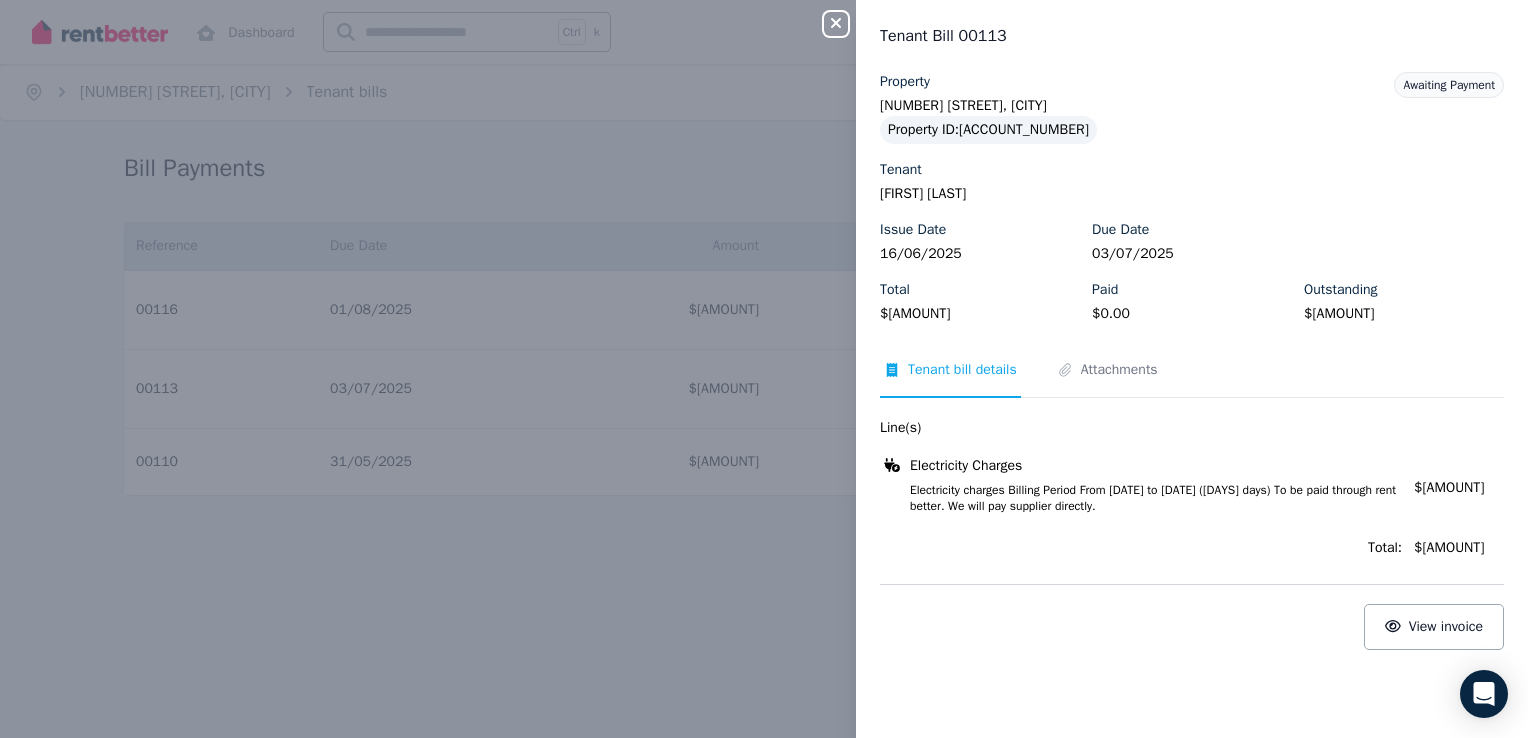 click 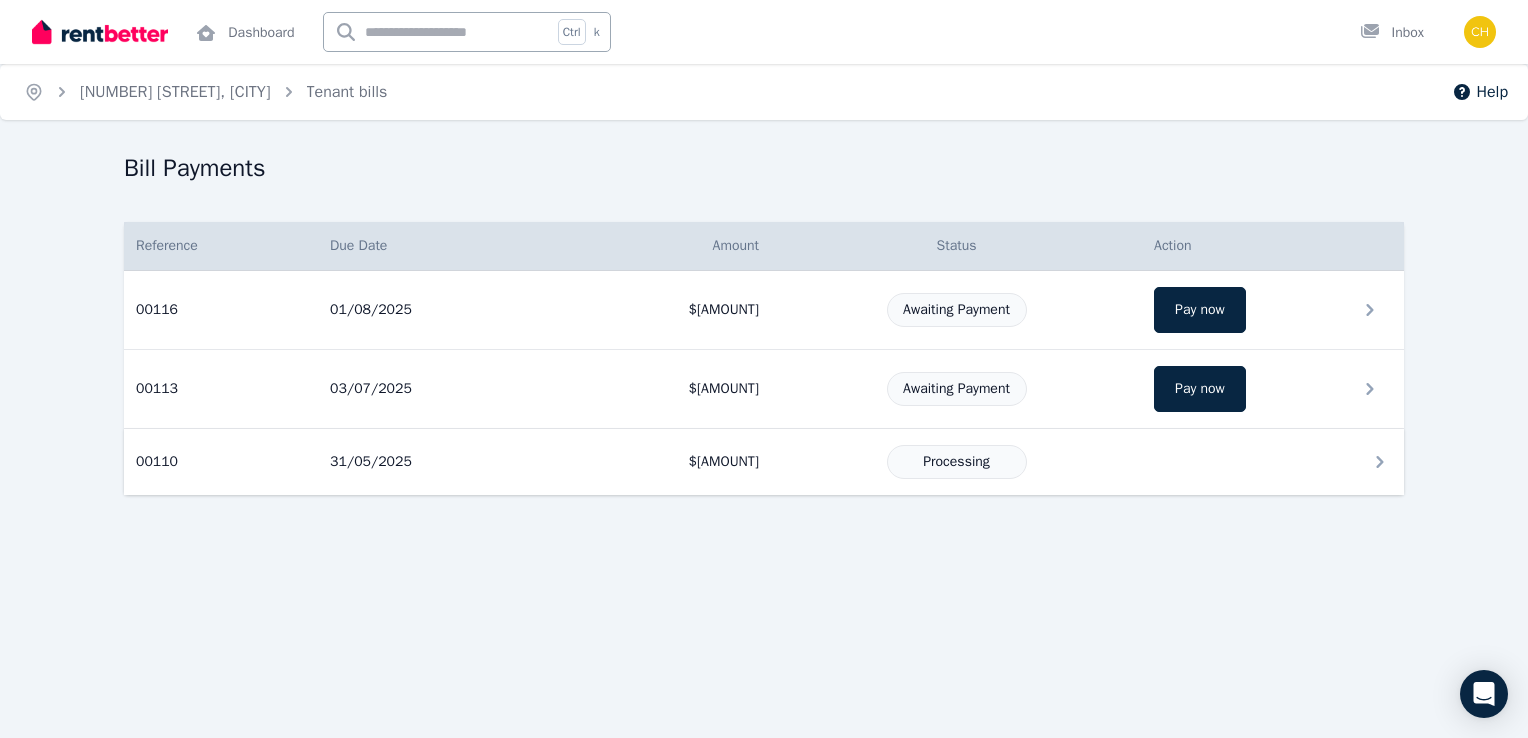 click on "Processing" at bounding box center [956, 462] 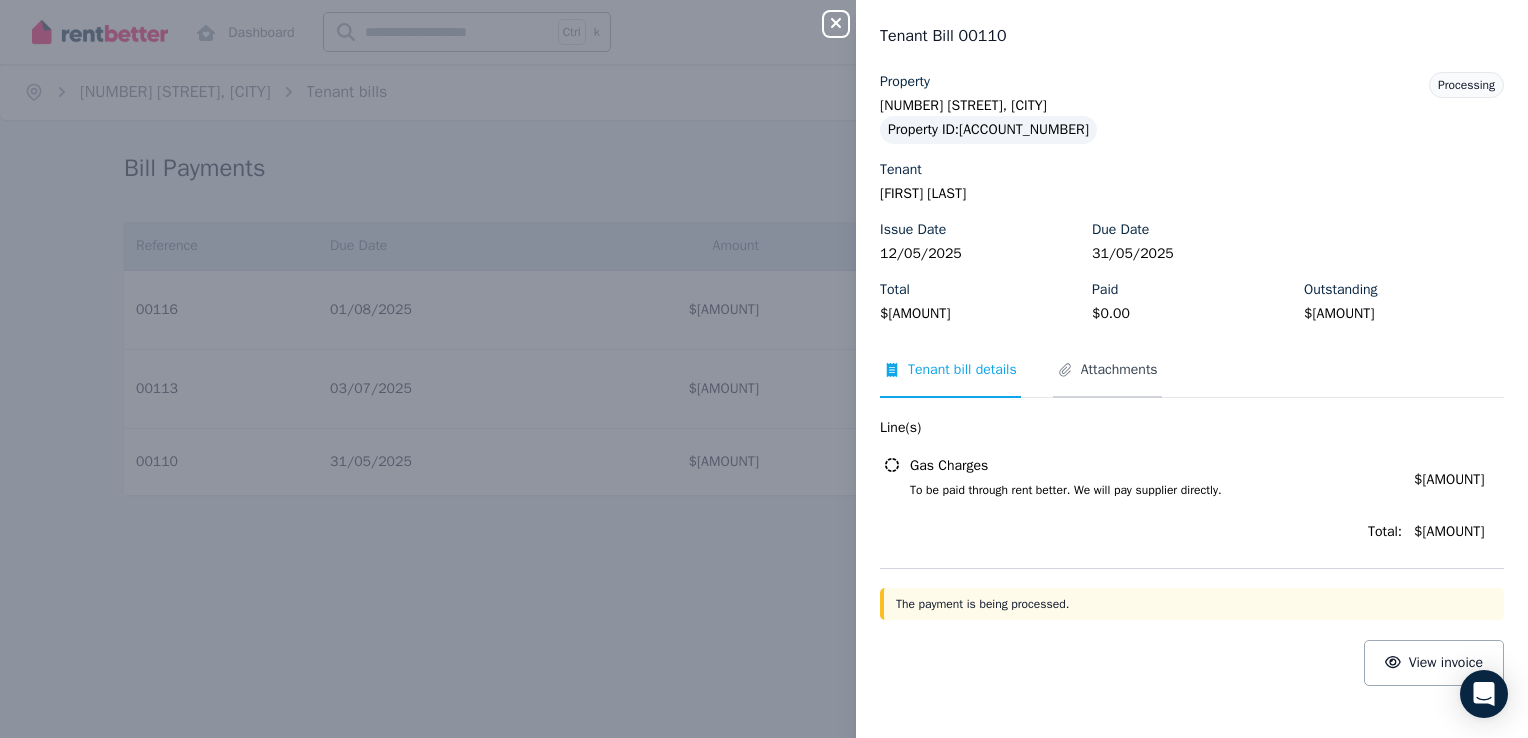 click on "Attachments" at bounding box center (1119, 370) 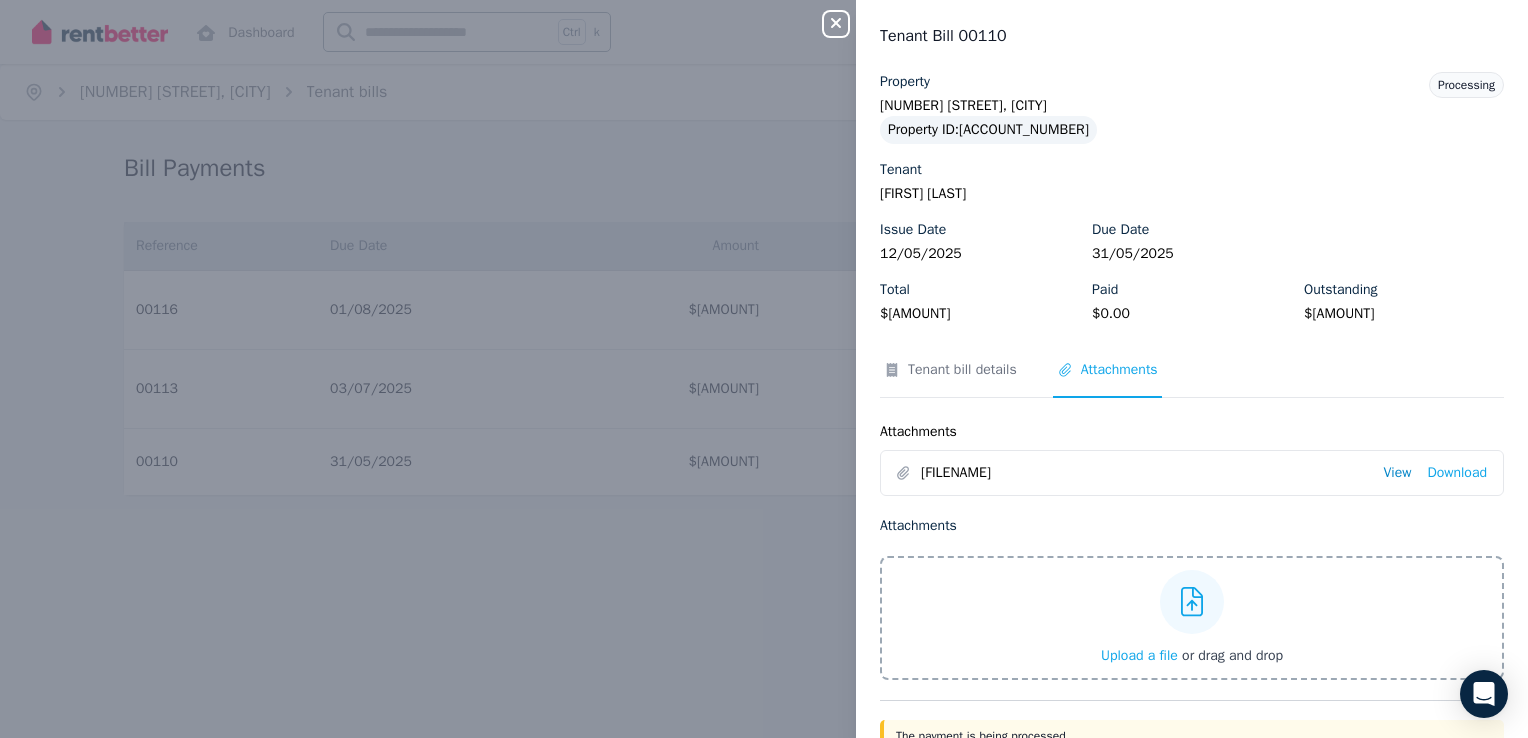 click on "View" at bounding box center [1397, 473] 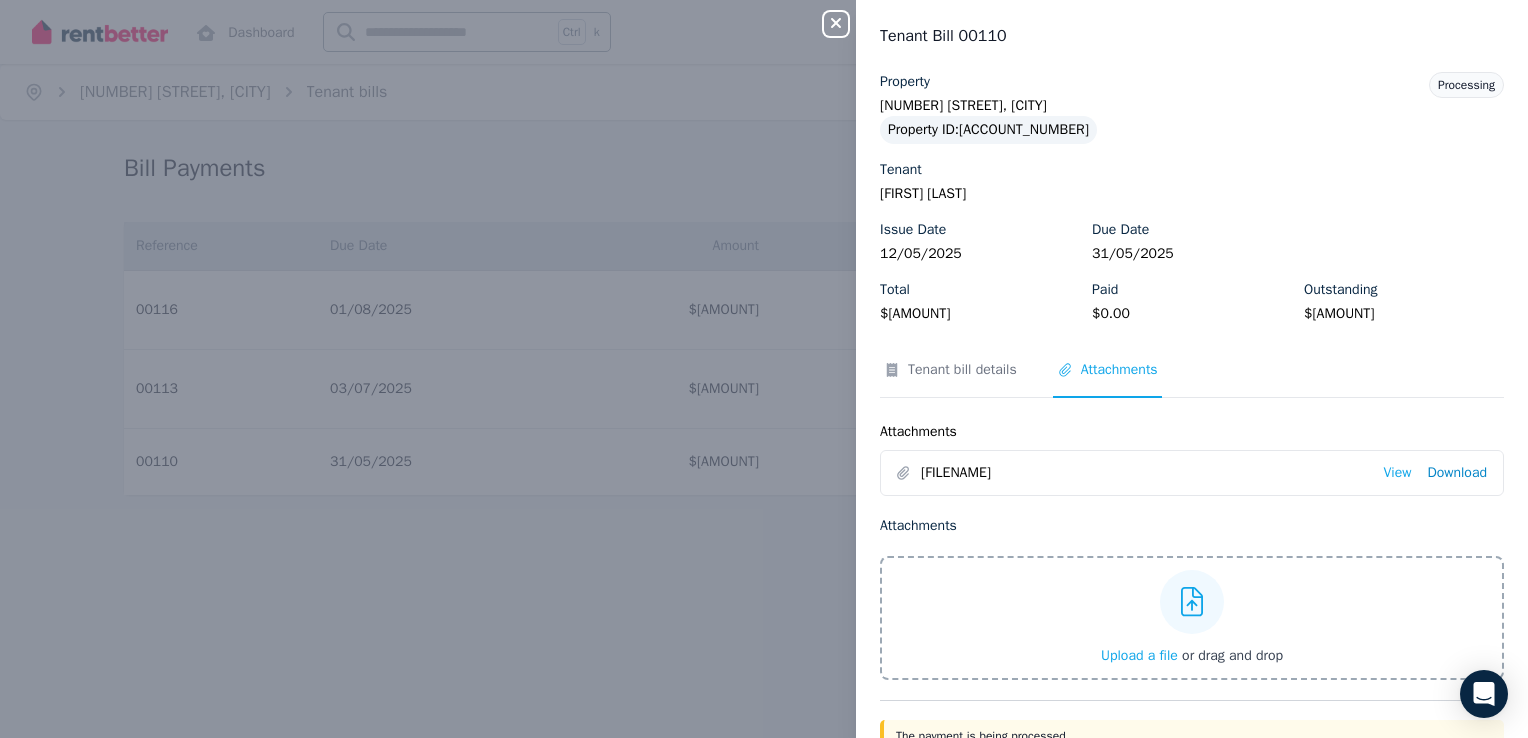 click on "Download" at bounding box center [1457, 473] 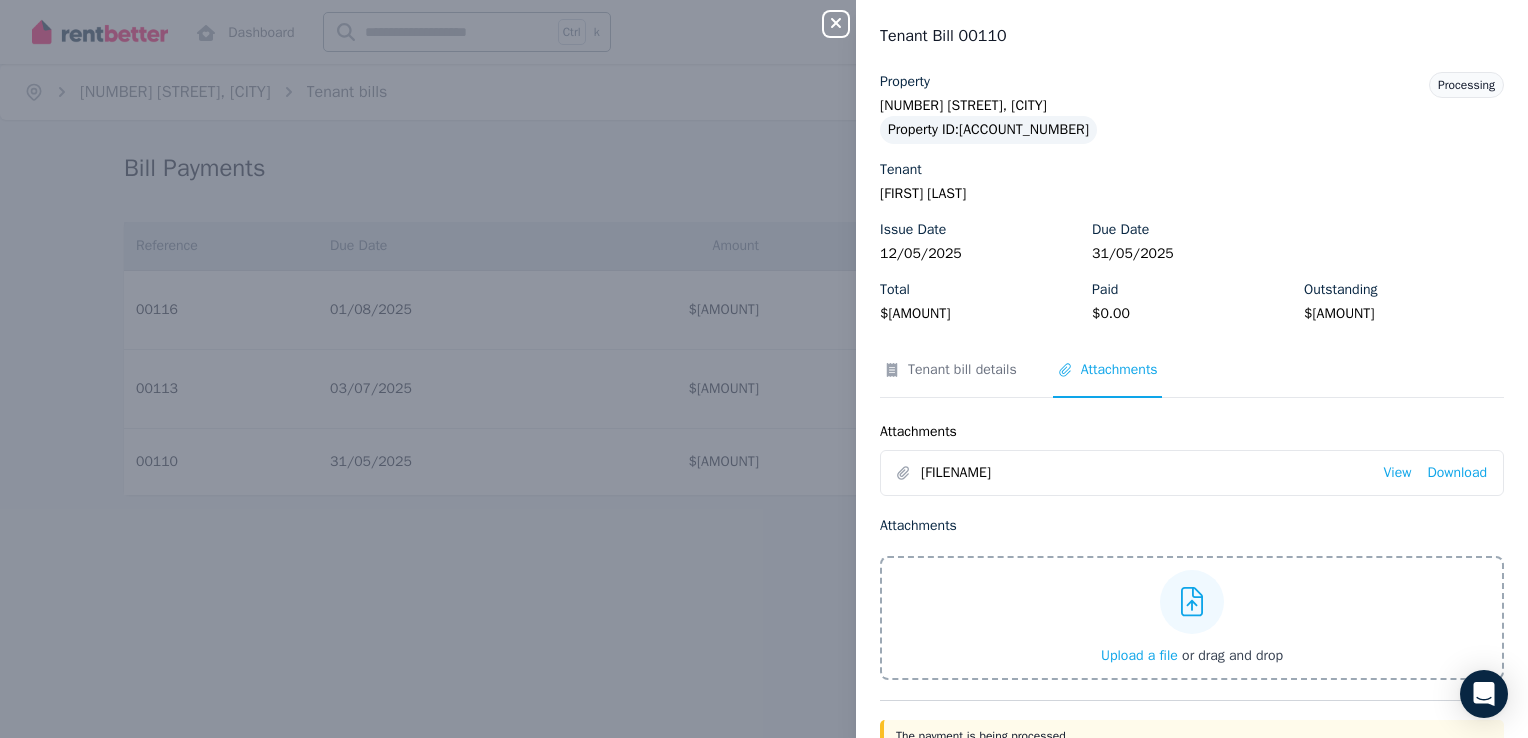 click on "Close panel Tenant Bill 00110 Property [NUMBER] [STREET], [CITY] Property ID :  [ACCOUNT_NUMBER] Tenant [FIRST] [LAST] Issue Date [DATE] Due Date [DATE] Total $[AMOUNT] Paid $[AMOUNT] Outstanding $[AMOUNT] Processing Tenant bill details Attachments Attachments [FILENAME] View Download Attachments Upload a file   or drag and drop The payment is being processed. View invoice" at bounding box center (764, 369) 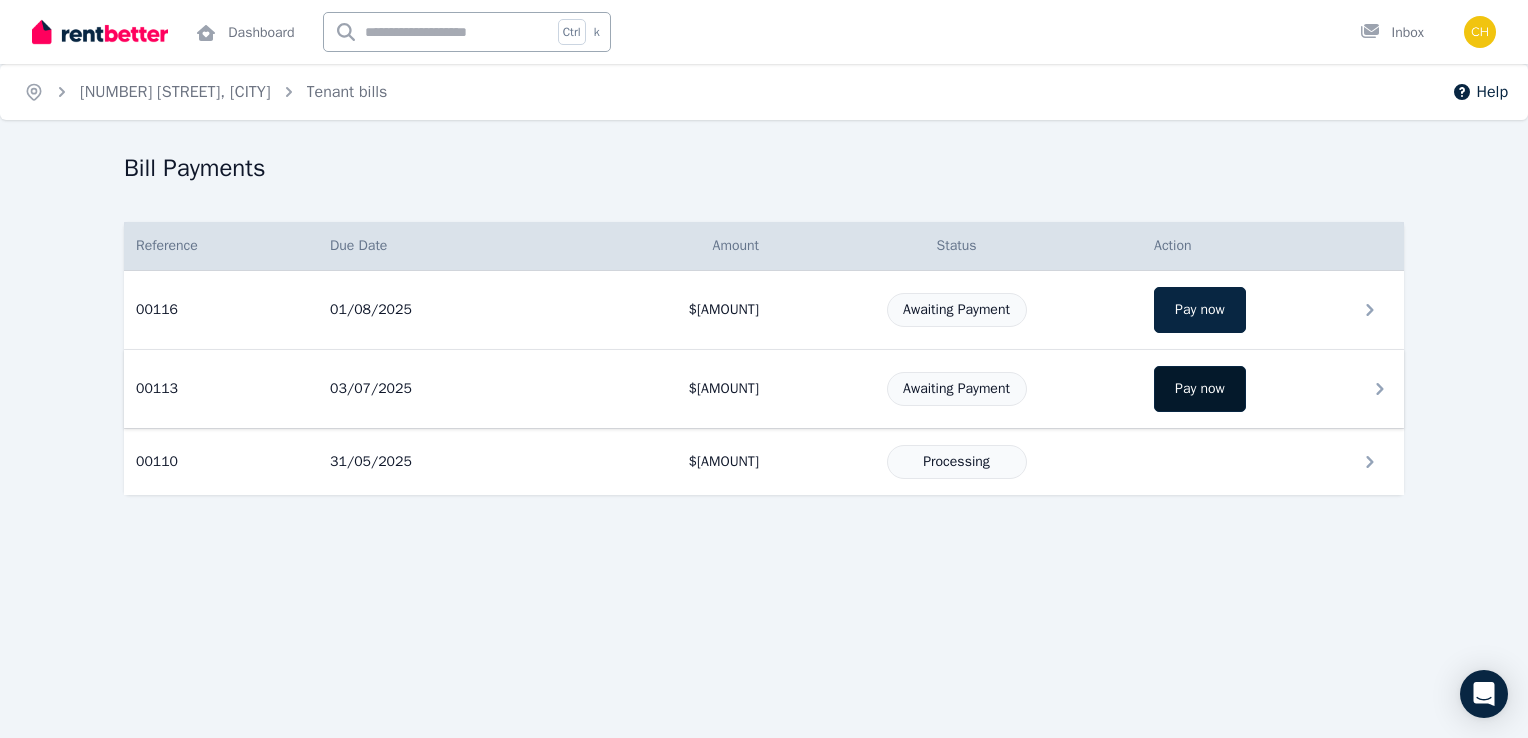 click on "Pay now" at bounding box center [1200, 389] 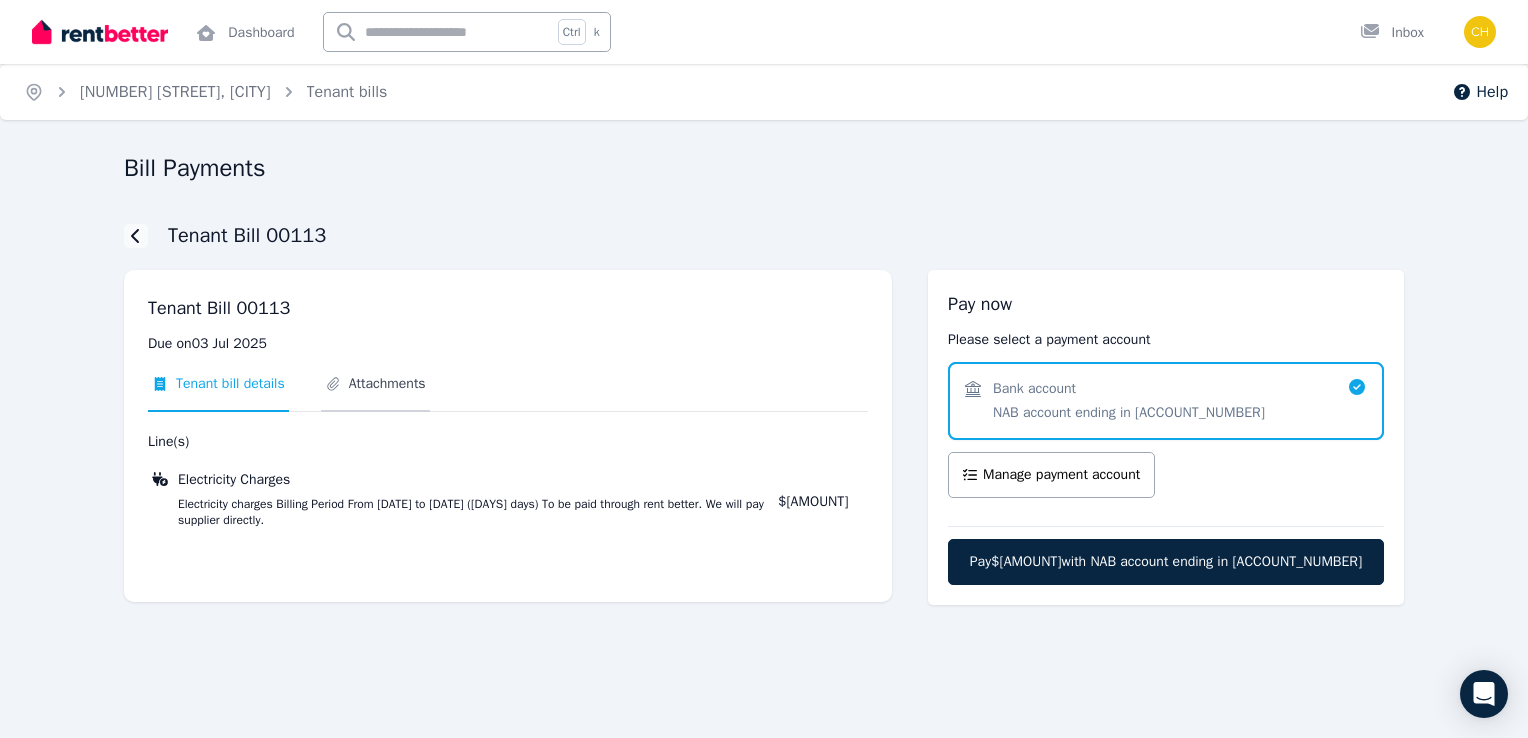 click on "Attachments" at bounding box center (387, 384) 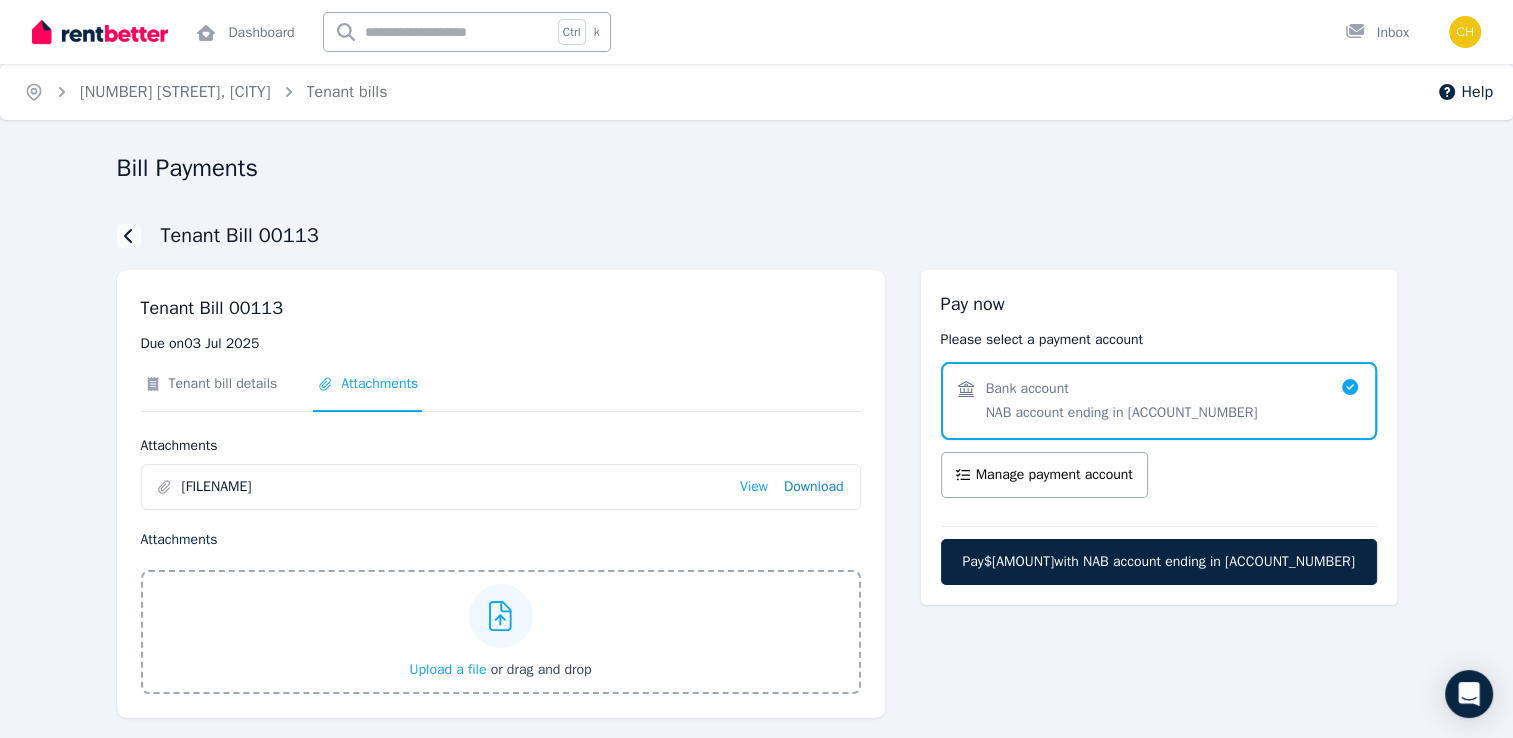 click on "Download" at bounding box center (814, 487) 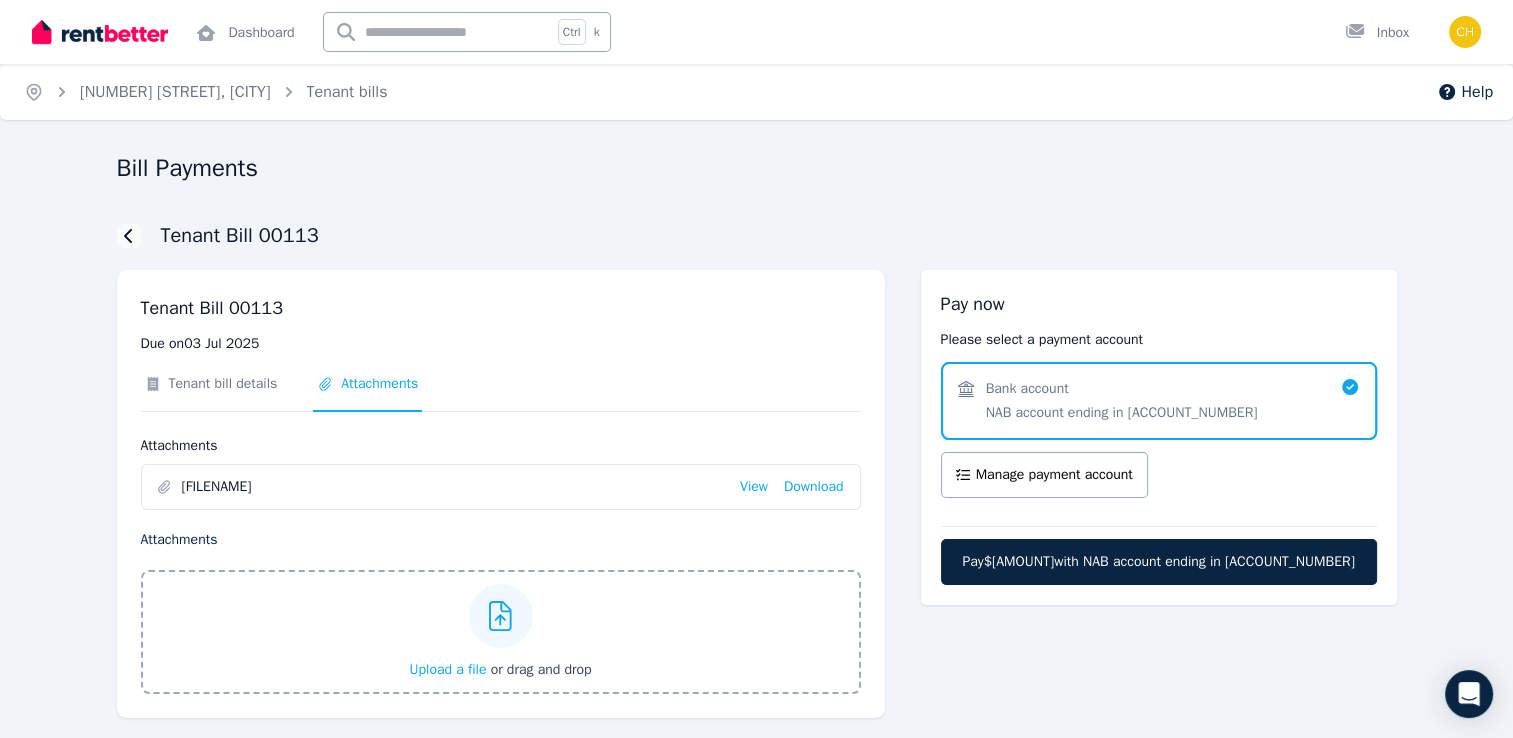click on "Bill Payments Tenant Bill 00113 Tenant Bill 00113 Due on  [DATE] Tenant bill details Attachments Attachments [FILENAME] View Download Attachments Upload a file   or drag and drop Pay now Please select a payment account Select a payment method Bank account NAB account ending in [ACCOUNT_NUMBER] Total: $[AMOUNT] Pay  $[AMOUNT]  with   NAB account ending in [ACCOUNT_NUMBER]" at bounding box center [756, 453] 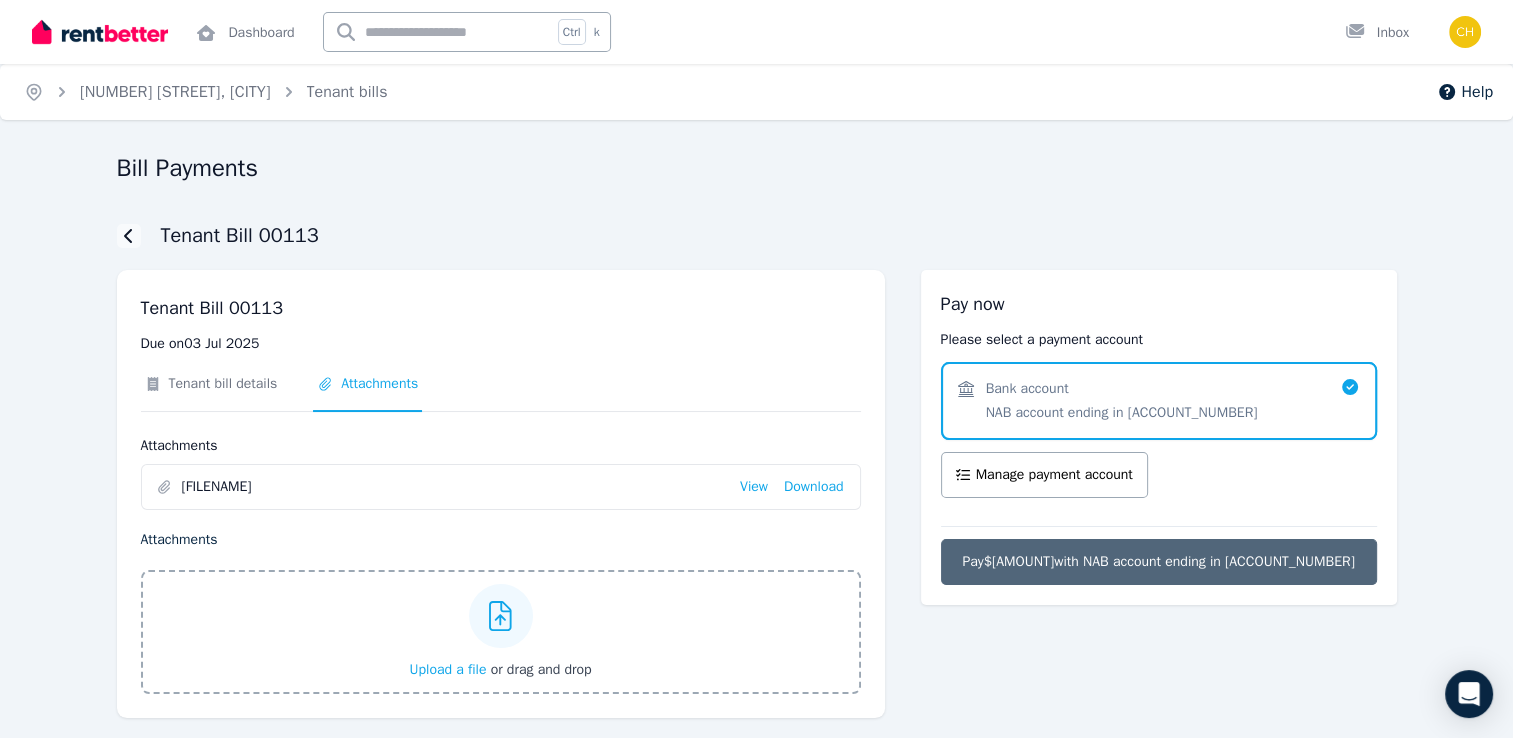 click on "Pay  $[AMOUNT]  with   NAB account ending in [ACCOUNT_NUMBER]" at bounding box center [1158, 562] 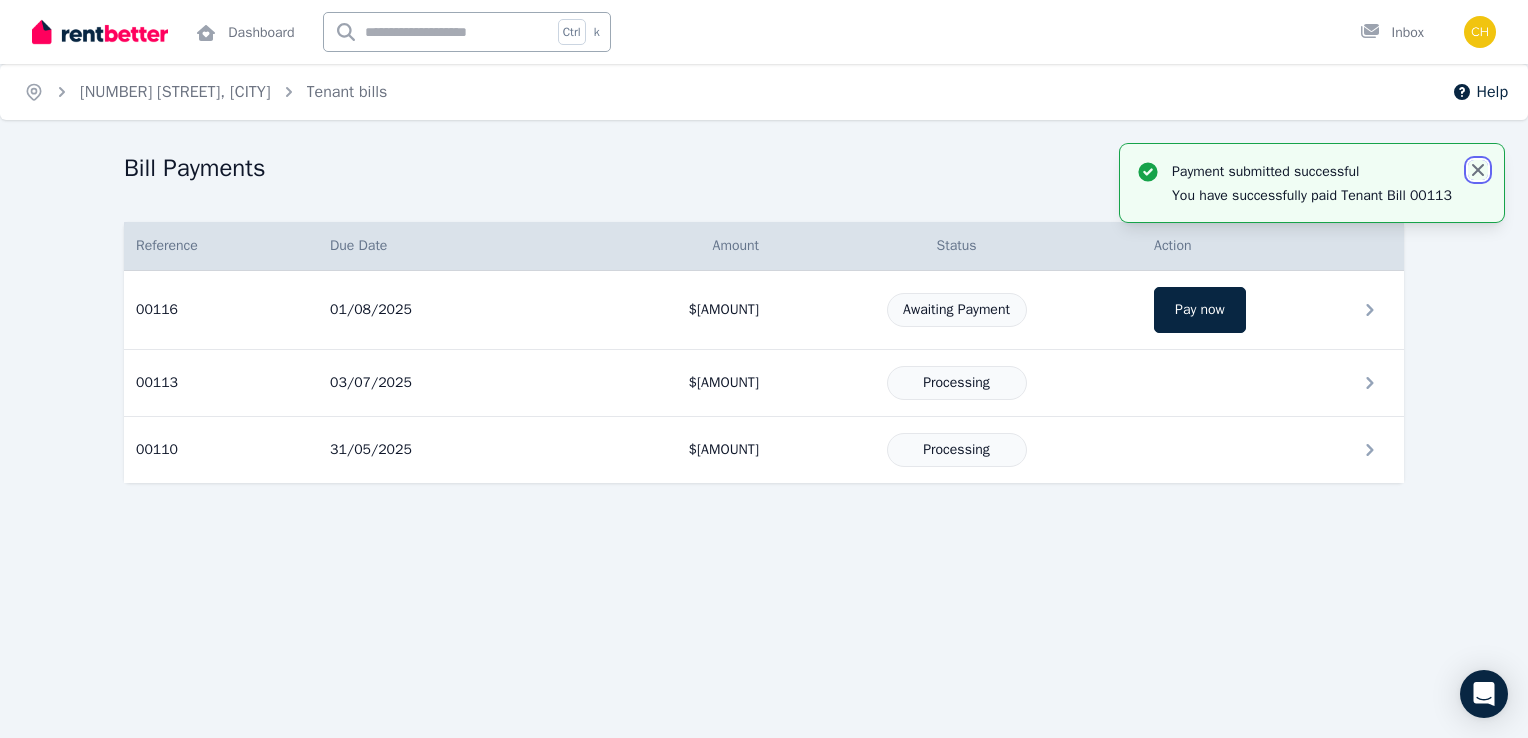 click 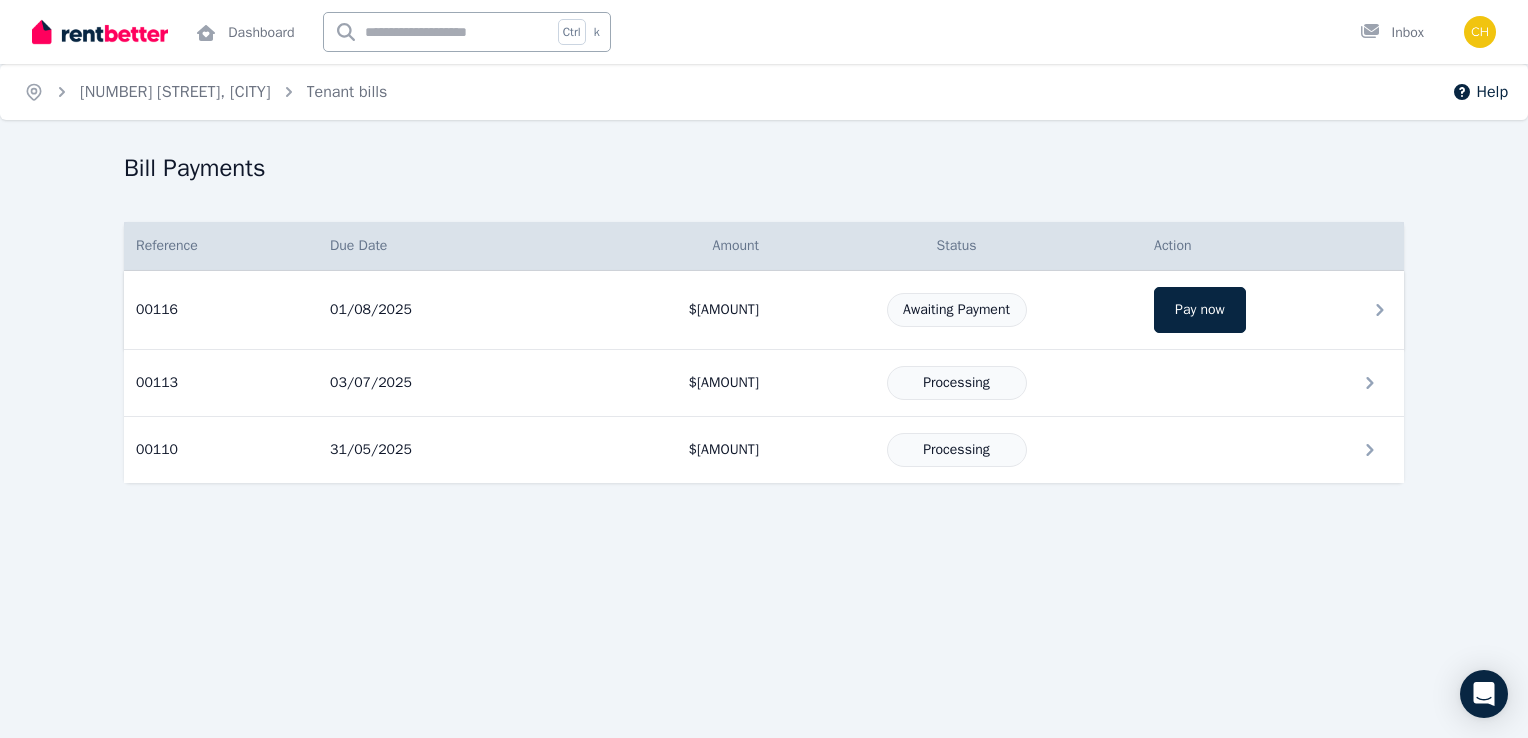 click on "$[AMOUNT]" at bounding box center [664, 310] 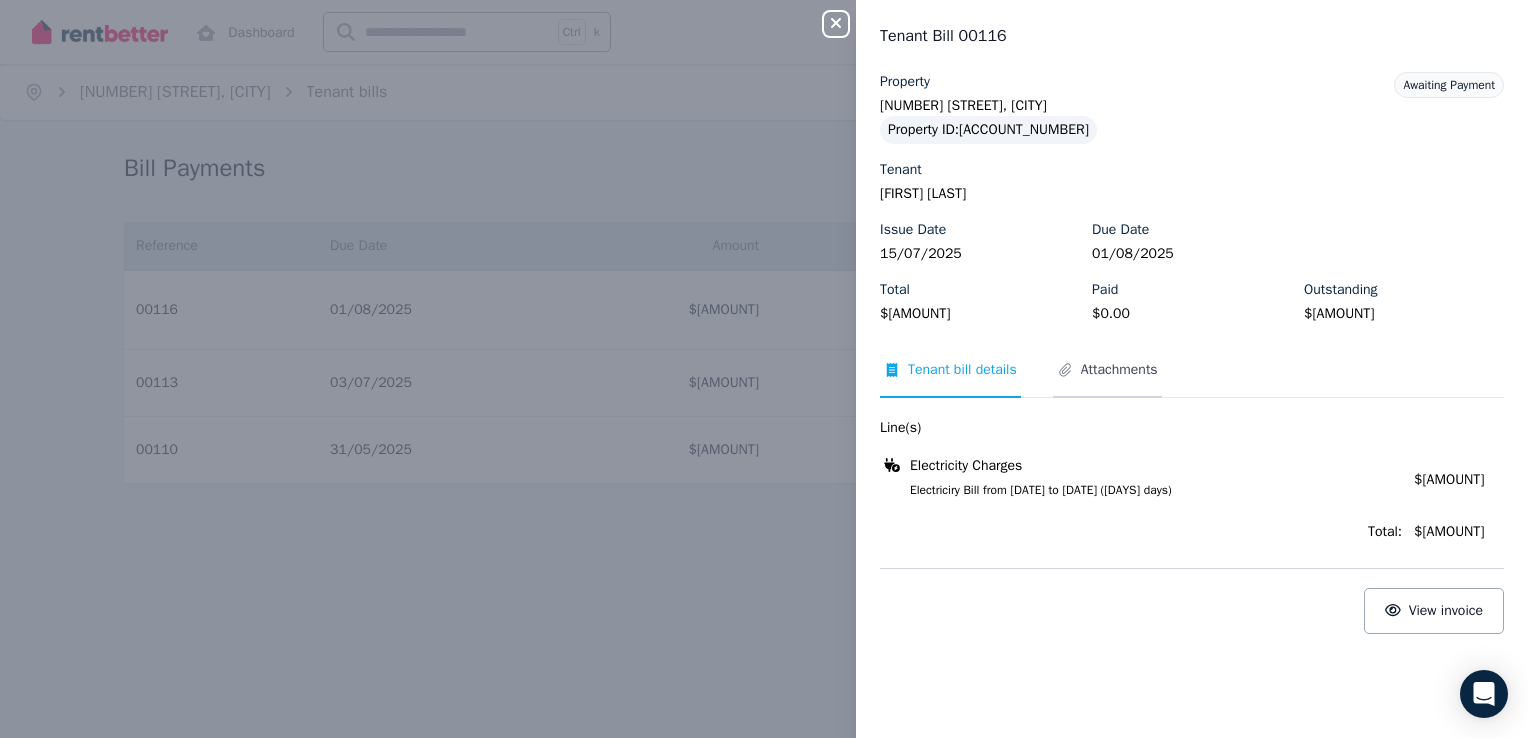 click on "Attachments" at bounding box center (1119, 370) 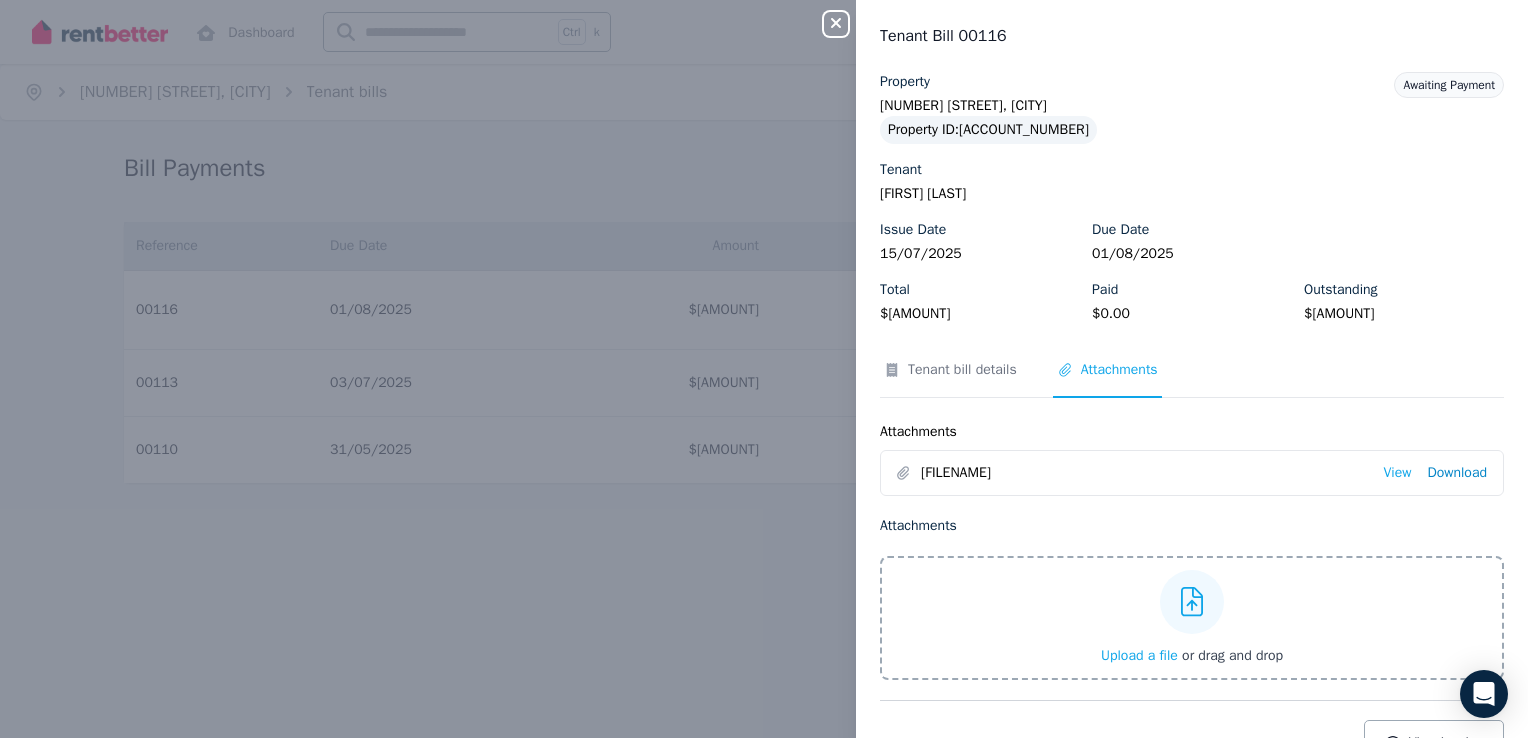click on "Download" at bounding box center [1457, 473] 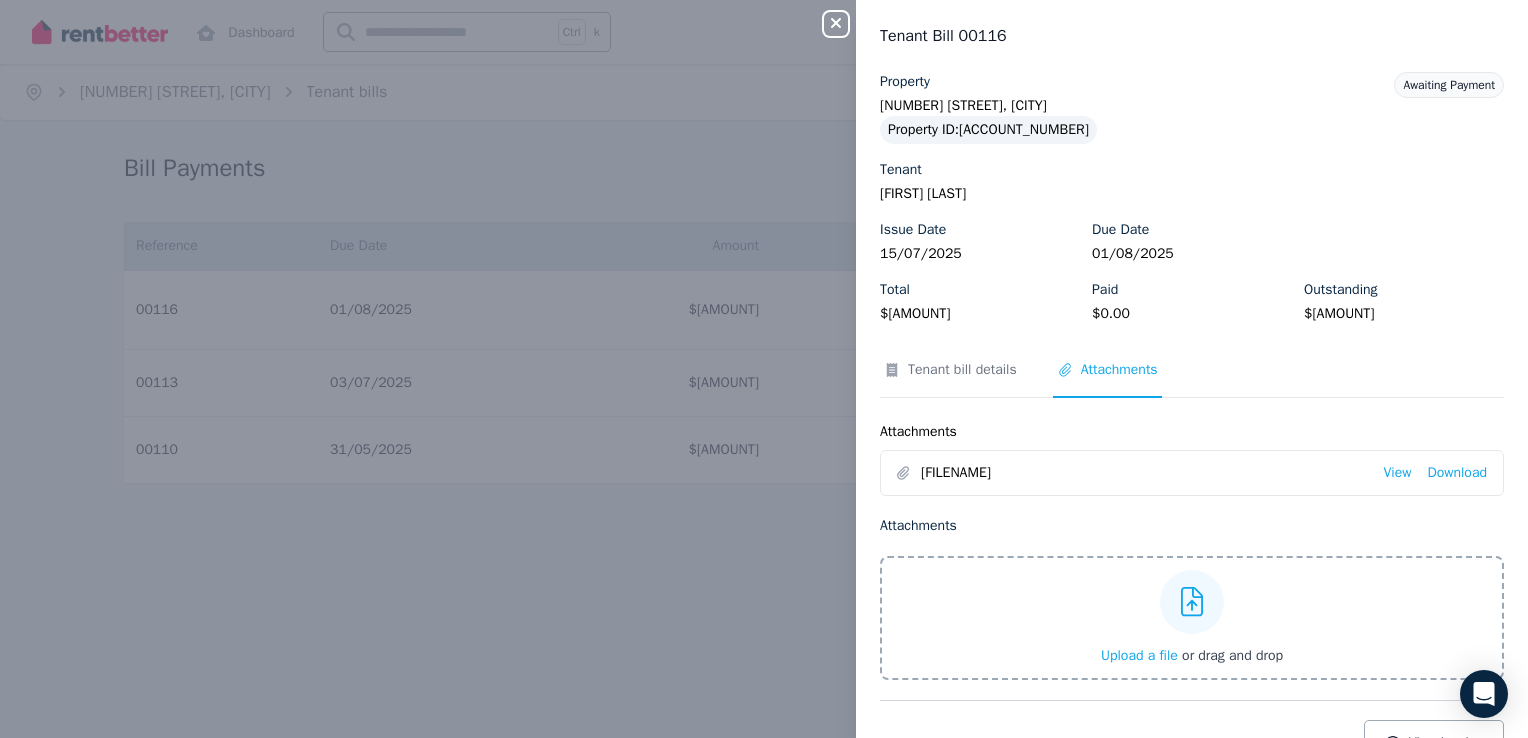 click on "Property [NUMBER] [STREET], [CITY] Property ID :  [ACCOUNT_NUMBER] Tenant [FIRST] [LAST] Issue Date [DATE] Due Date [DATE] Total $[AMOUNT] Paid $[AMOUNT] Outstanding $[AMOUNT] Awaiting Payment Tenant bill details Attachments Attachments [FILENAME] View Download Attachments Upload a file   or drag and drop View invoice" at bounding box center [1192, 419] 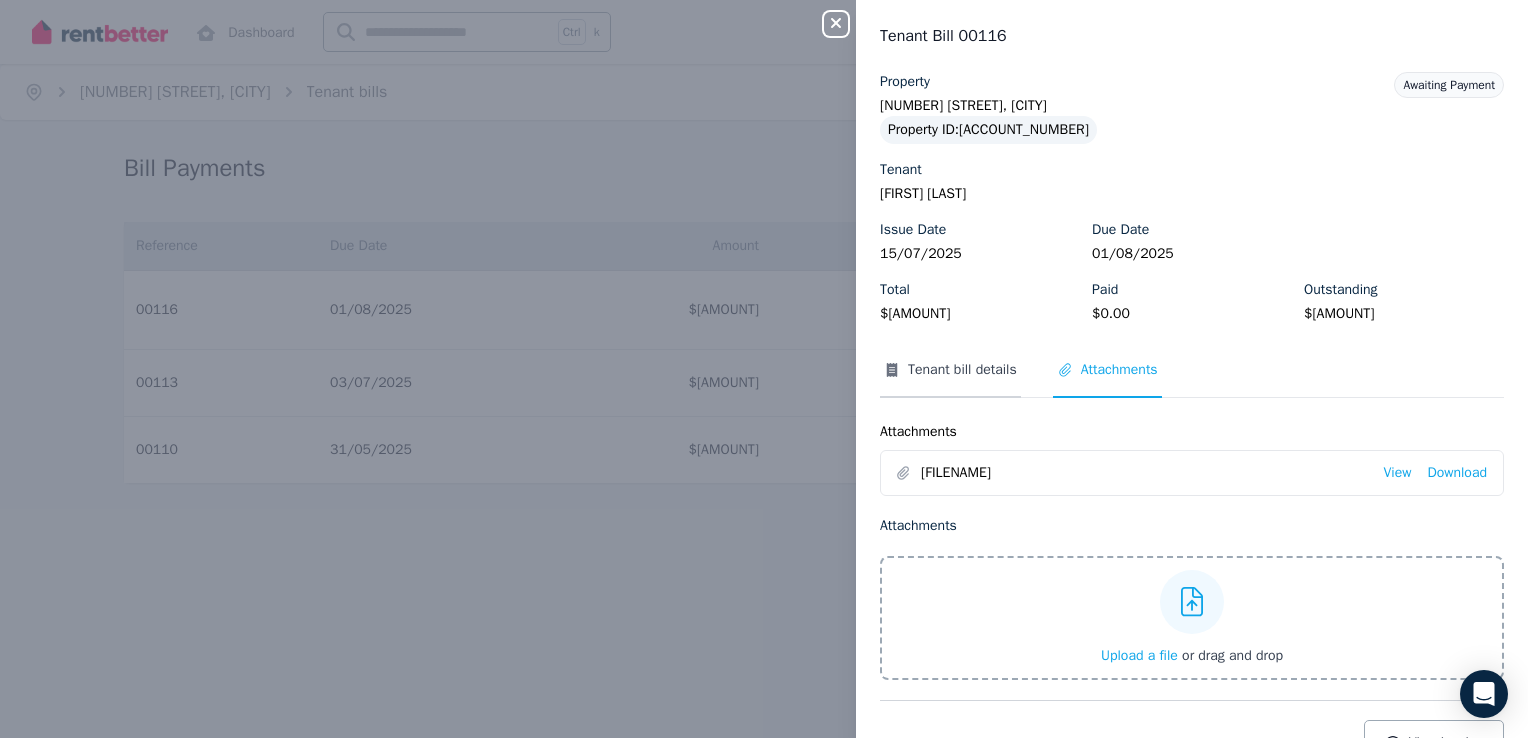 click on "Tenant bill details" at bounding box center (962, 370) 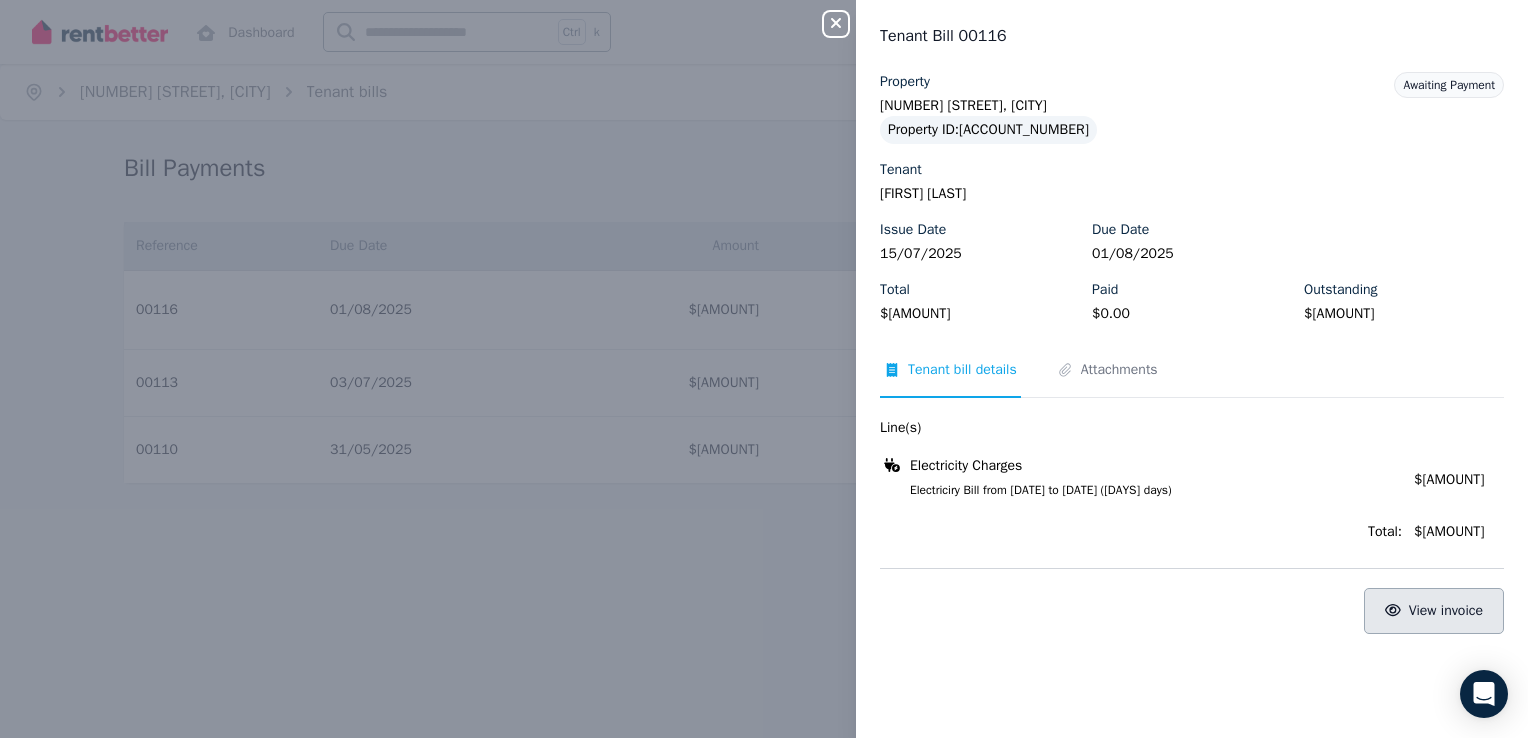 click on "View invoice" at bounding box center (1446, 610) 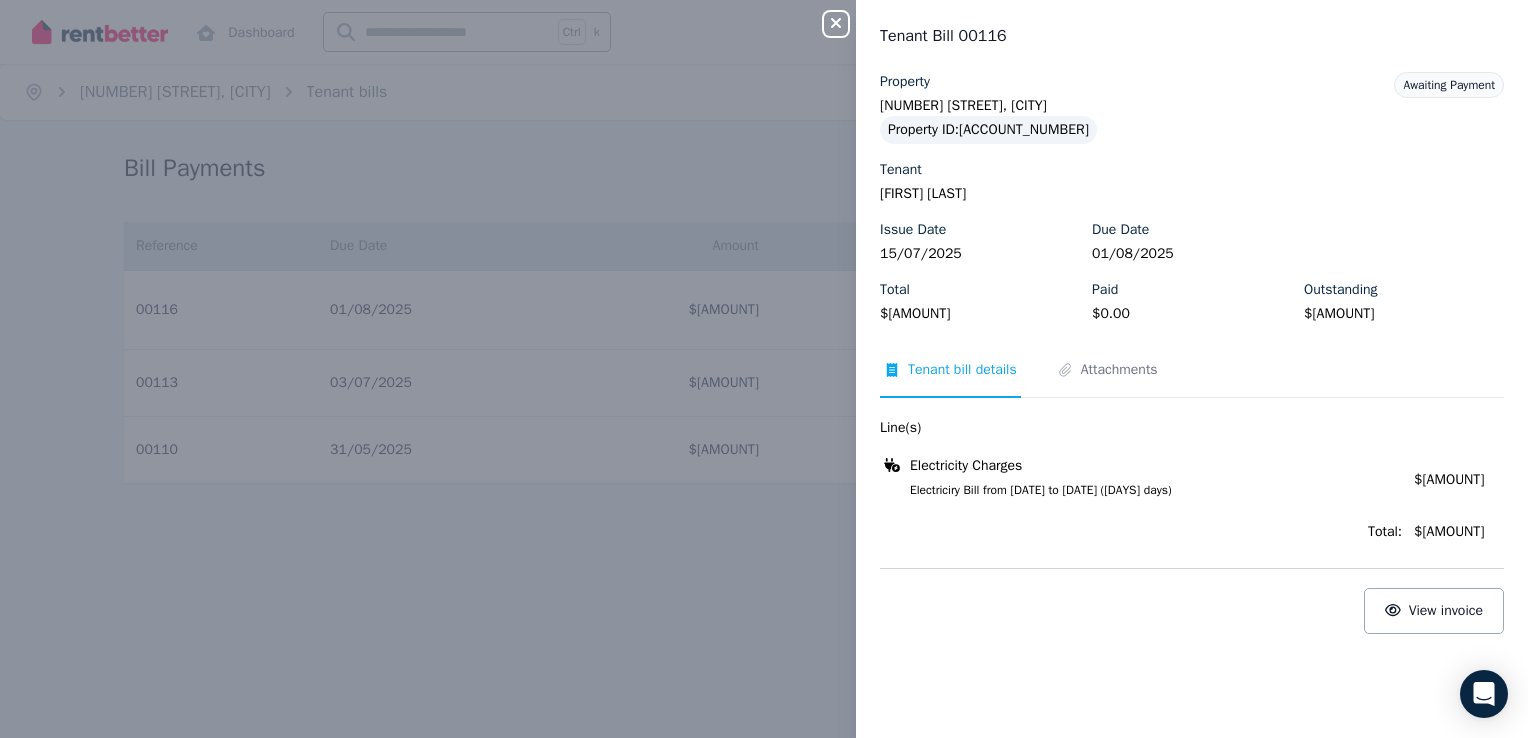 click 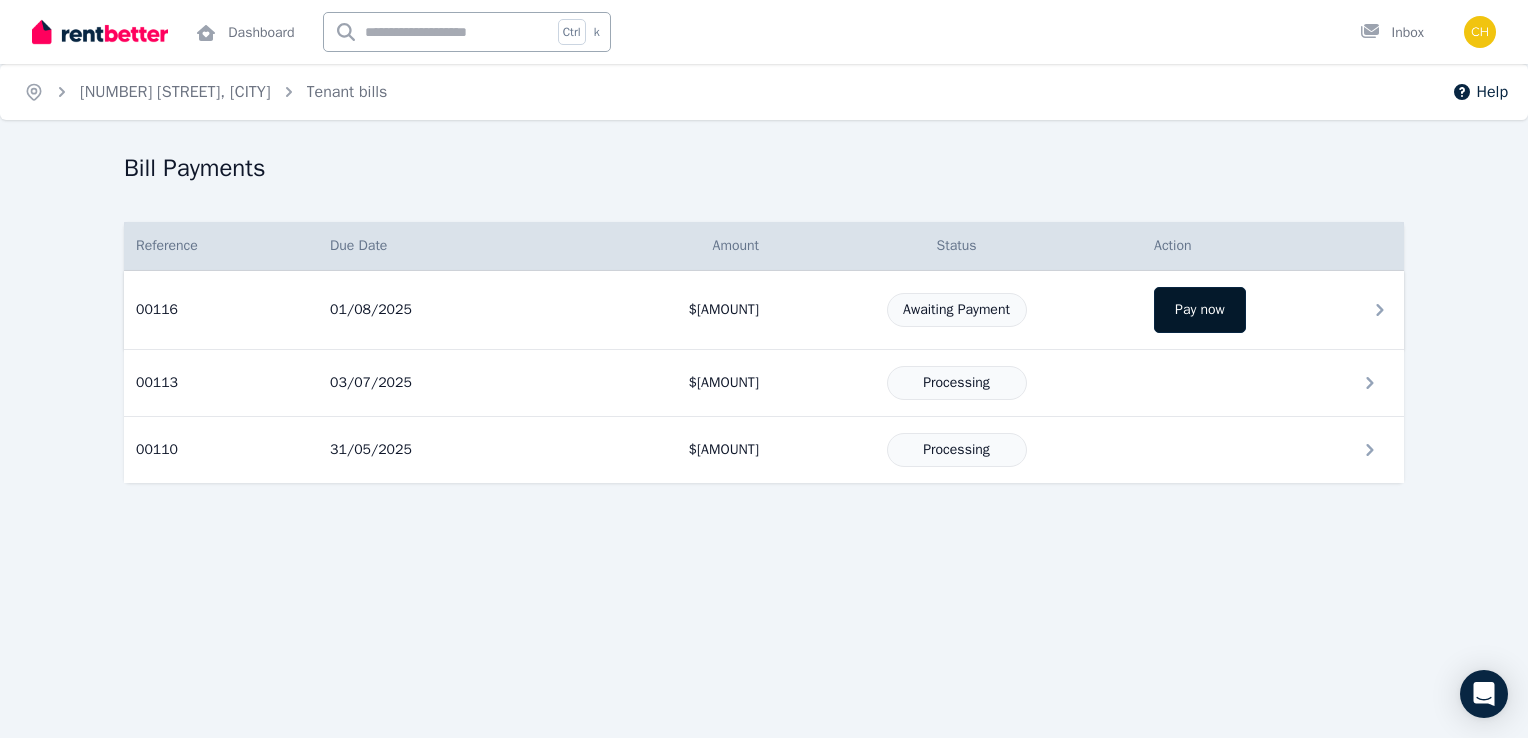 click on "Pay now" at bounding box center [1200, 310] 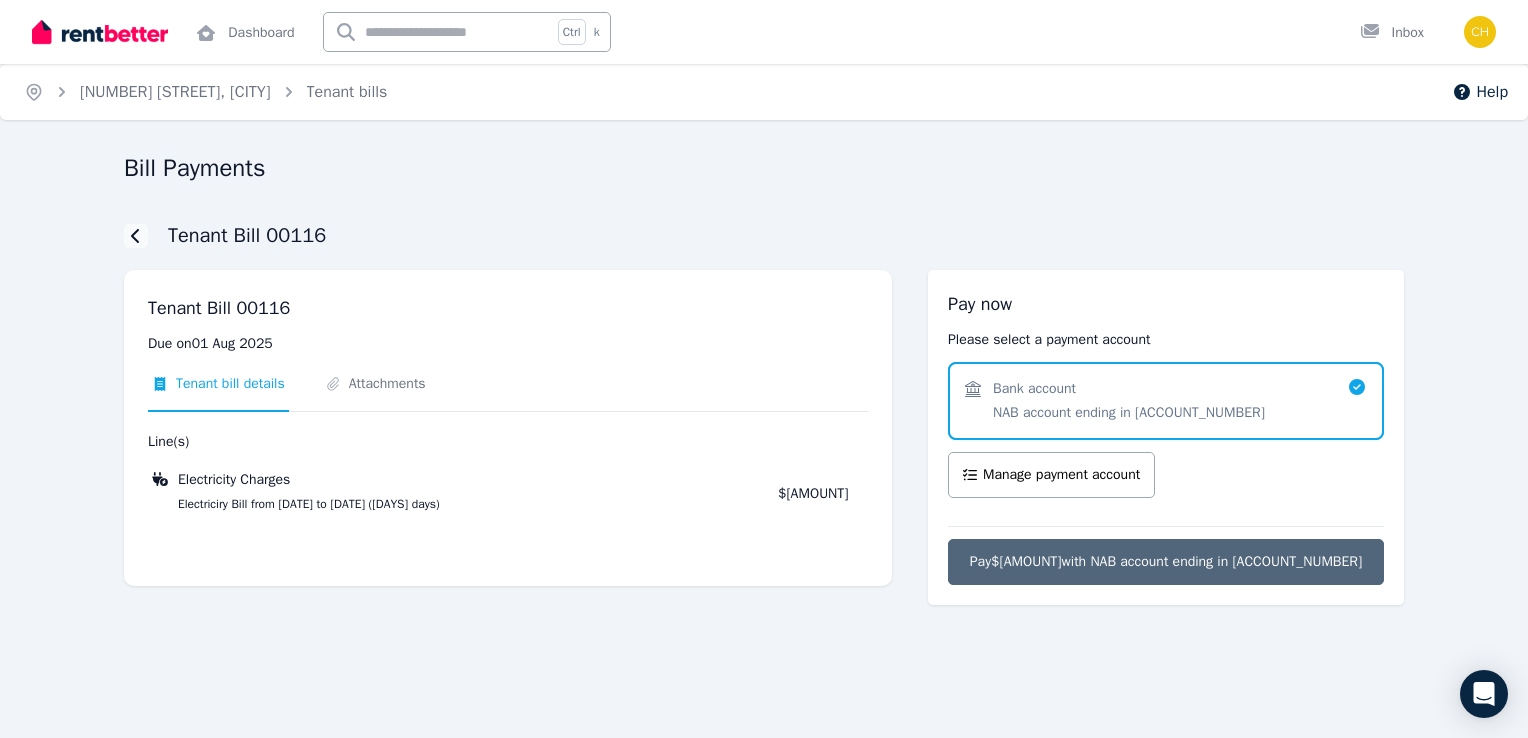 click on "Pay  $[AMOUNT]  with   NAB account ending in [ACCOUNT_NUMBER]" at bounding box center (1166, 562) 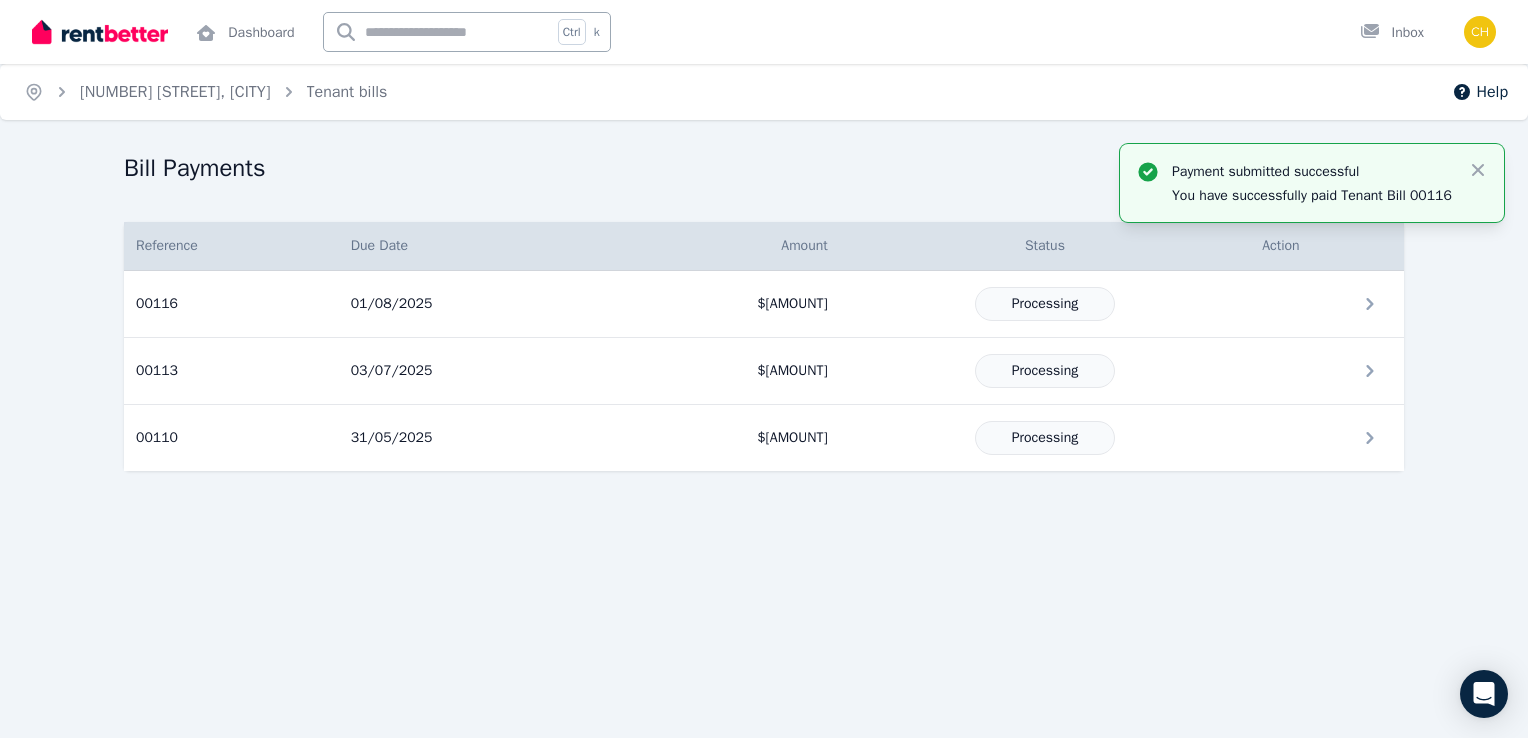 click on "Payment submitted successful You have successfully paid Tenant Bill 00116 Close" at bounding box center (1312, 183) 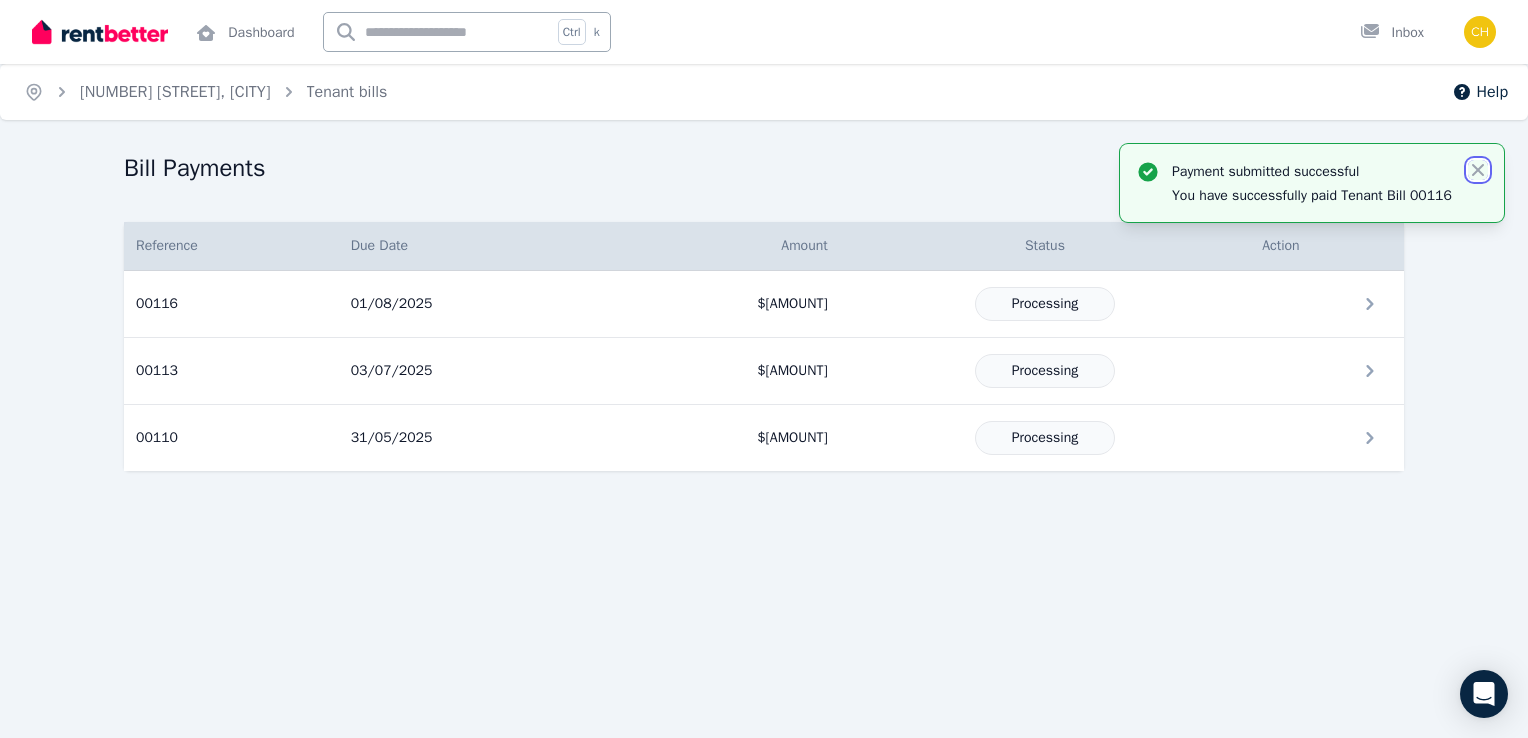 click 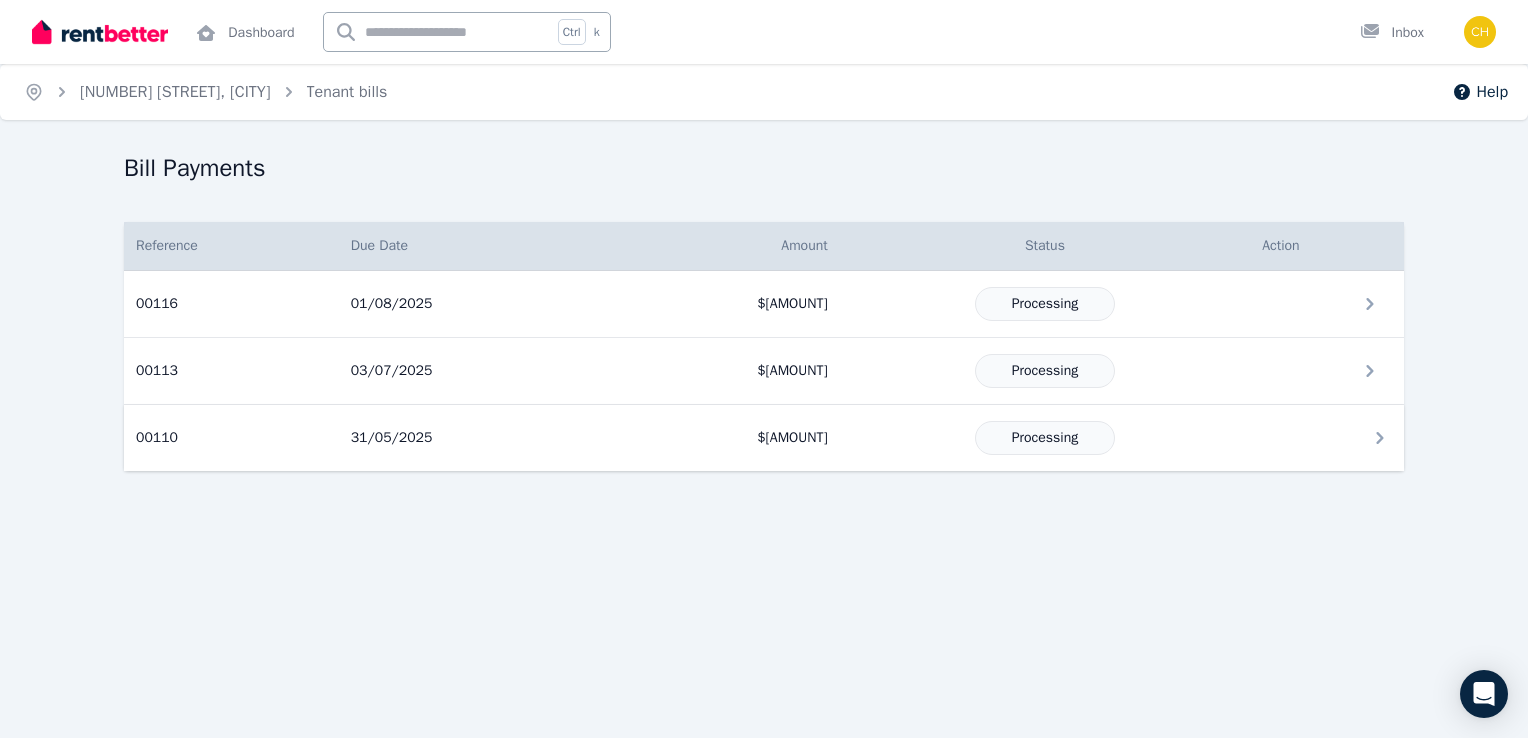 click on "Reference: 00110 Due date: [DATE] Amount: $[AMOUNT] Status: Processing" at bounding box center (231, 438) 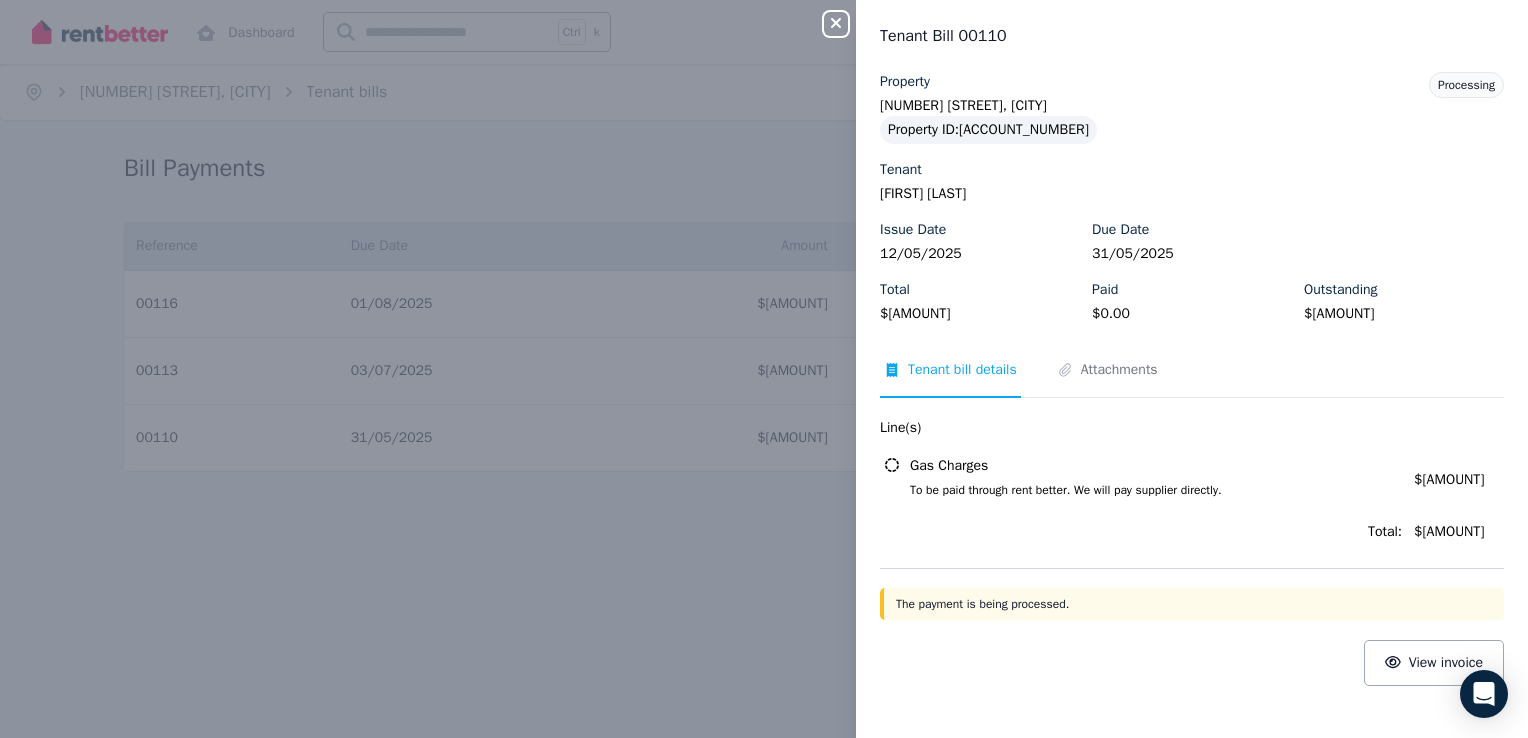 click 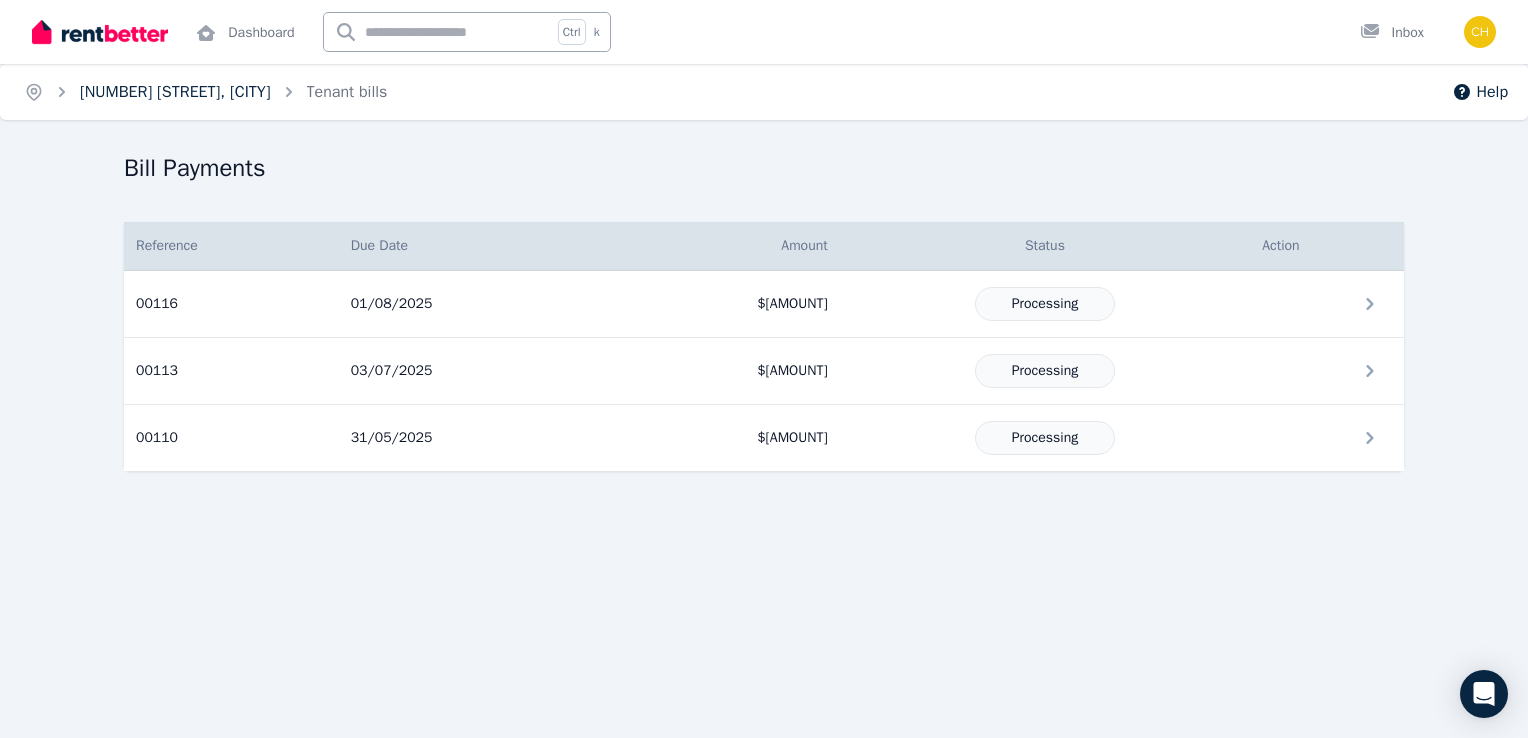 click on "[NUMBER] [STREET], [CITY]" at bounding box center (175, 92) 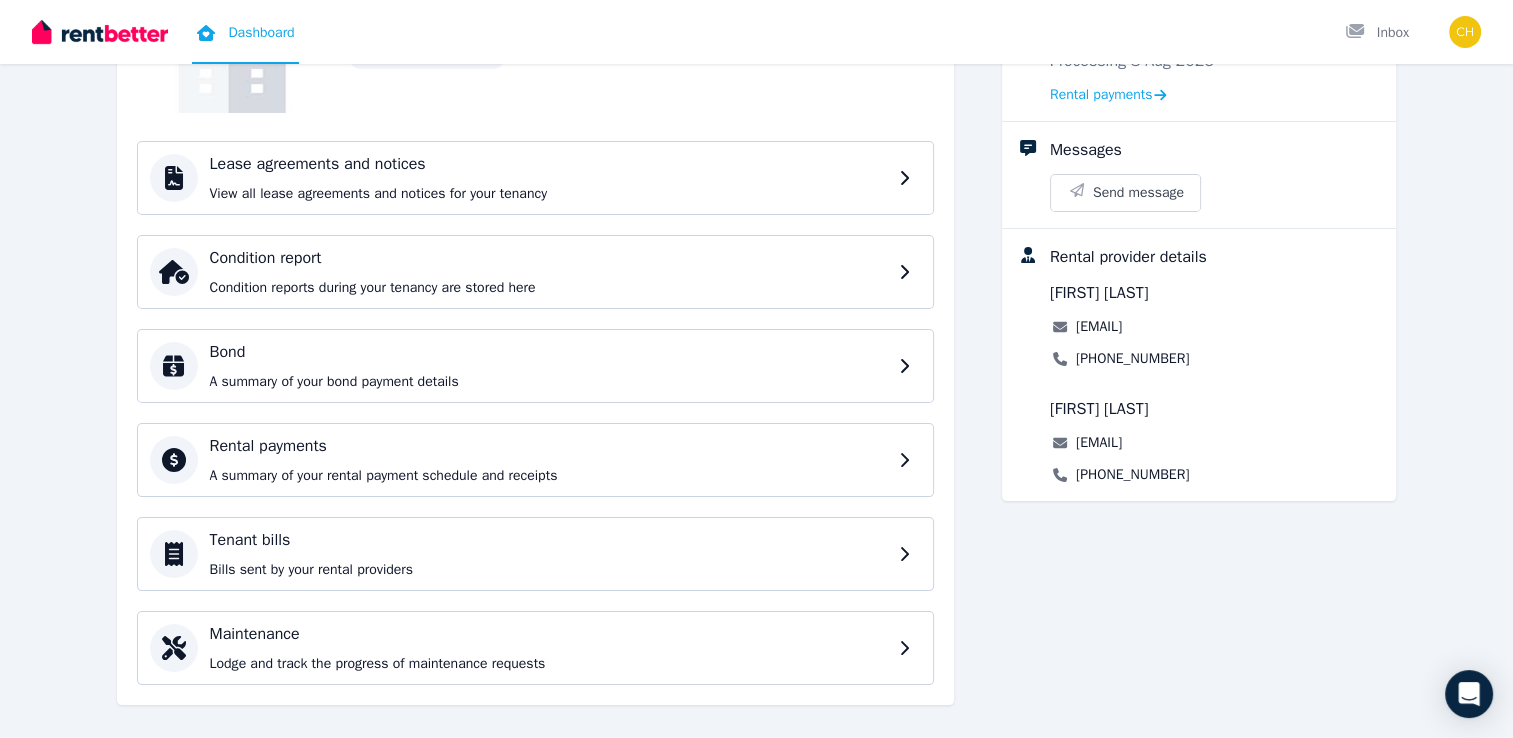 scroll, scrollTop: 243, scrollLeft: 0, axis: vertical 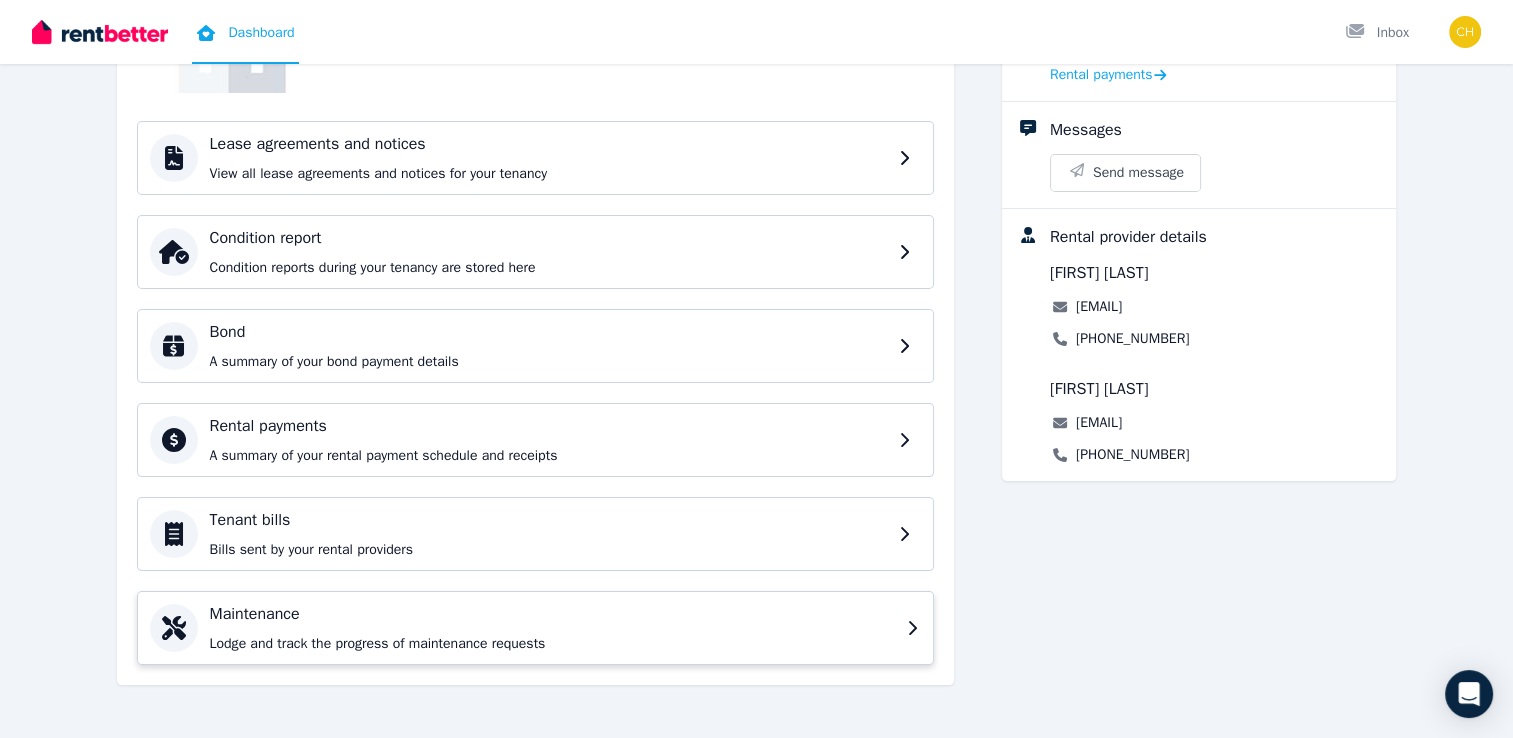 click on "Maintenance" at bounding box center (552, 614) 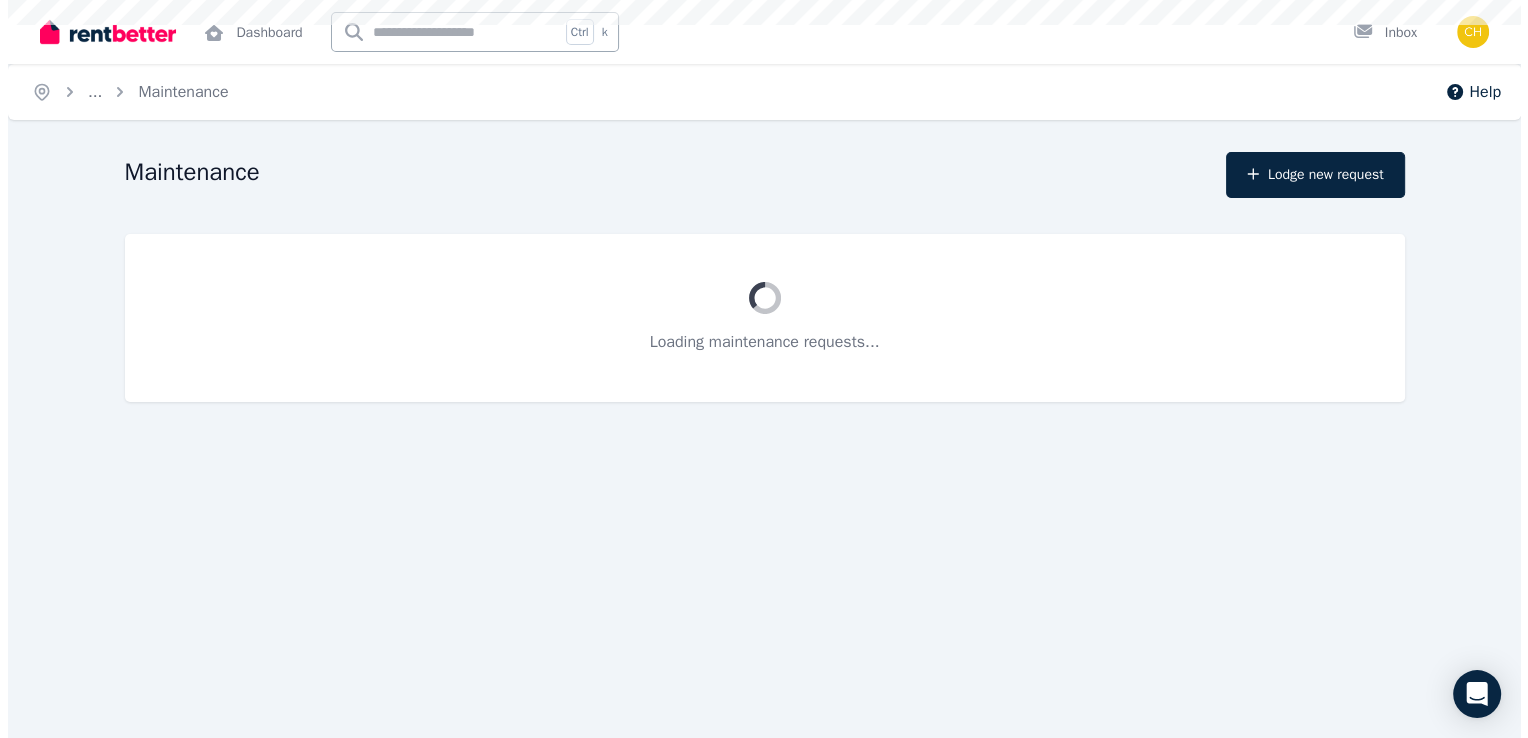 scroll, scrollTop: 0, scrollLeft: 0, axis: both 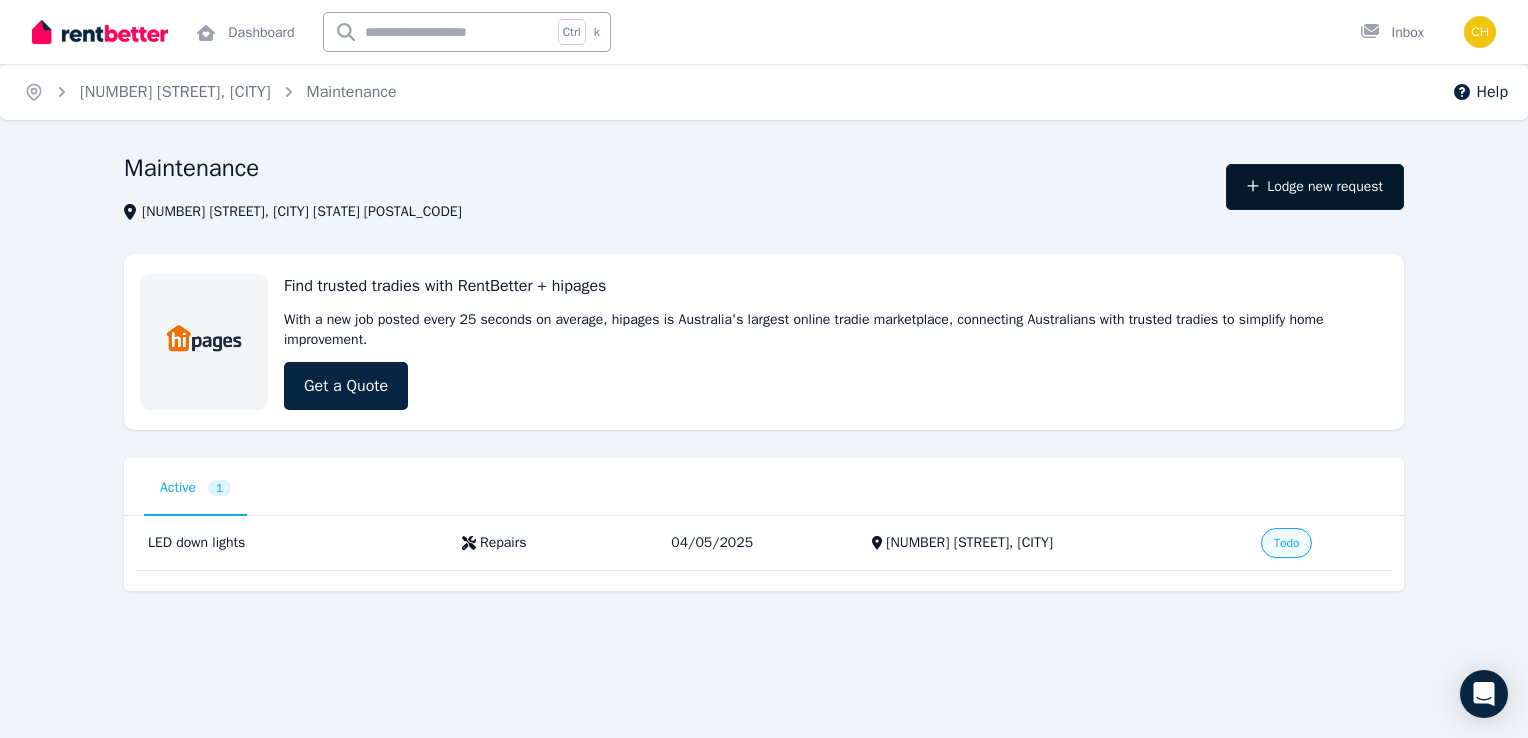 click on "Lodge new request" at bounding box center [1315, 187] 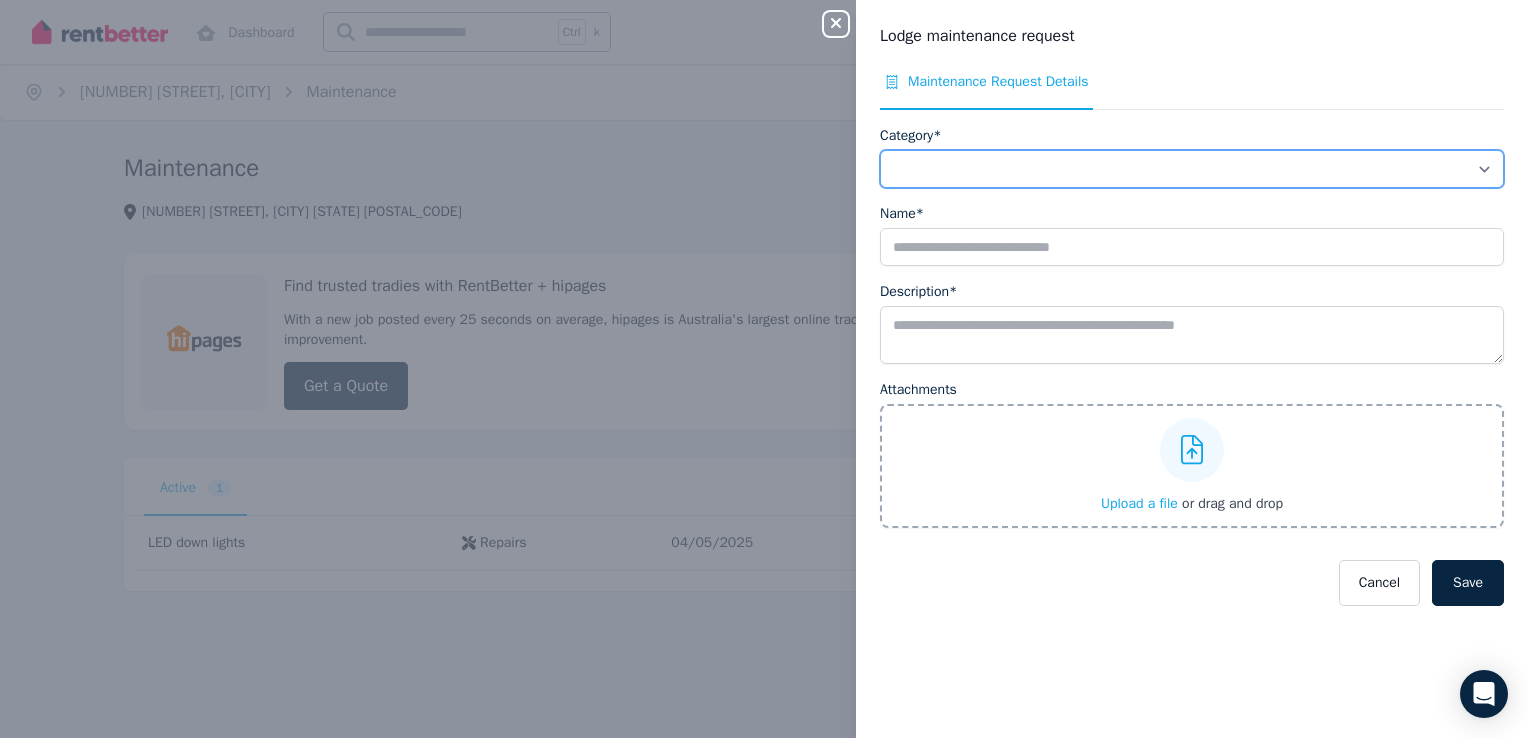 click on "**********" at bounding box center (1192, 169) 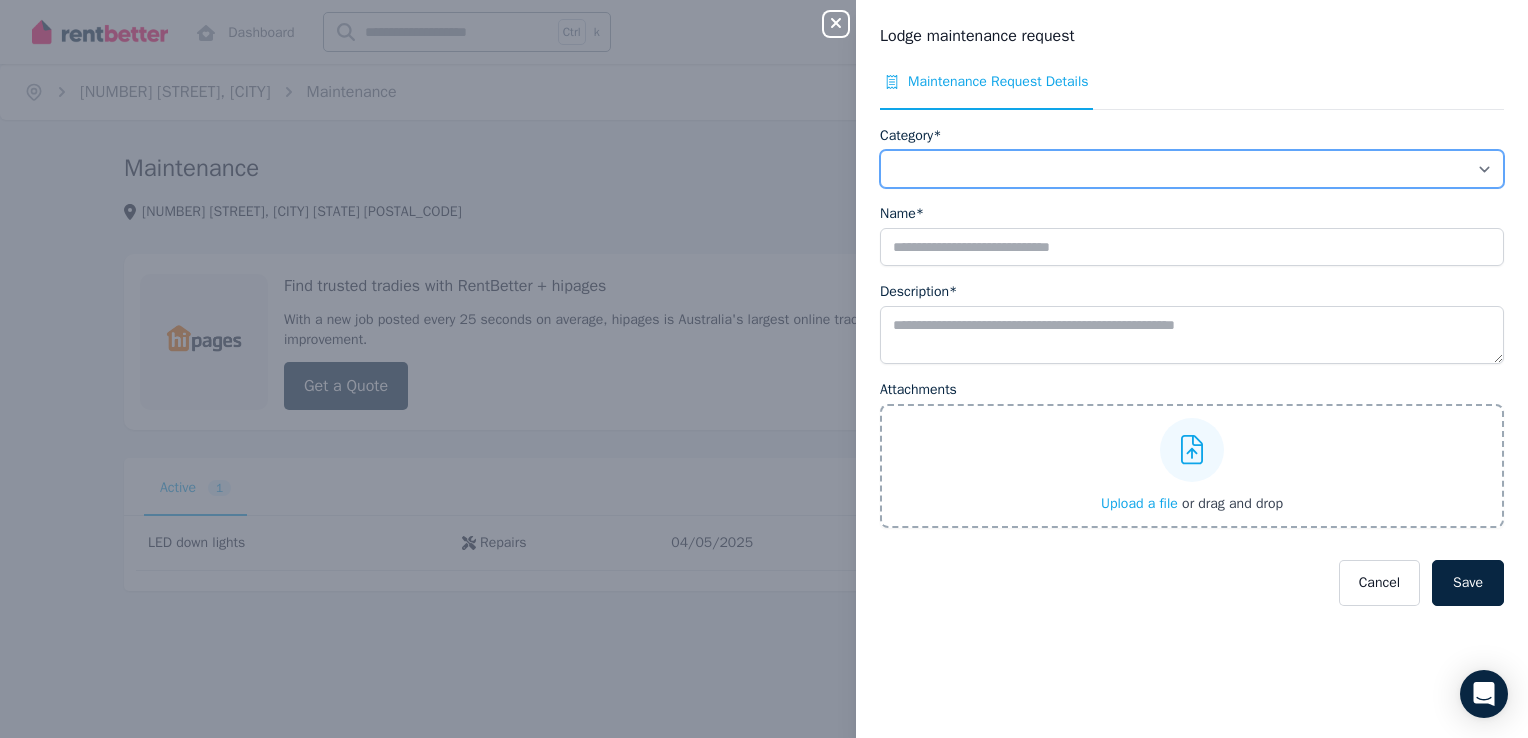 select on "**********" 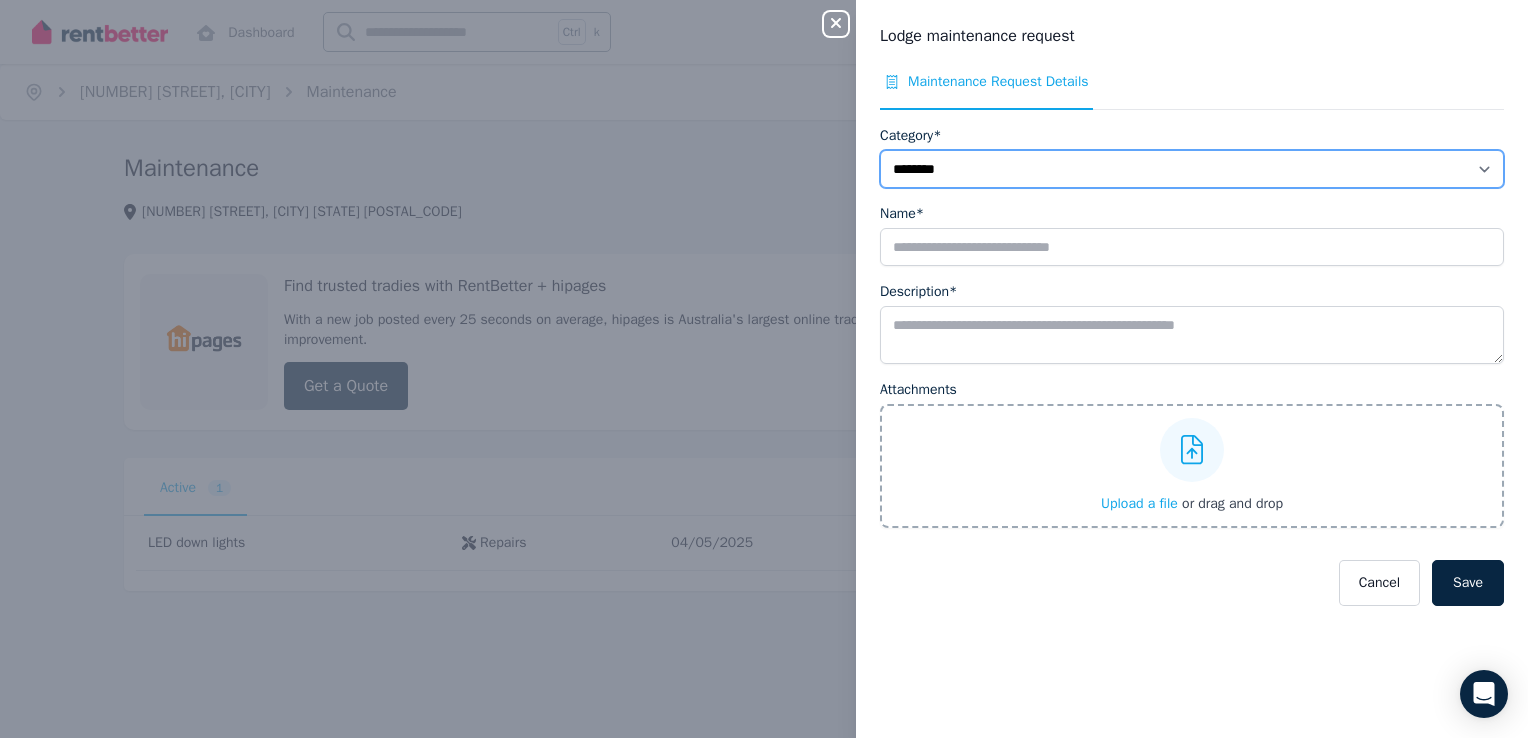 click on "**********" at bounding box center [1192, 169] 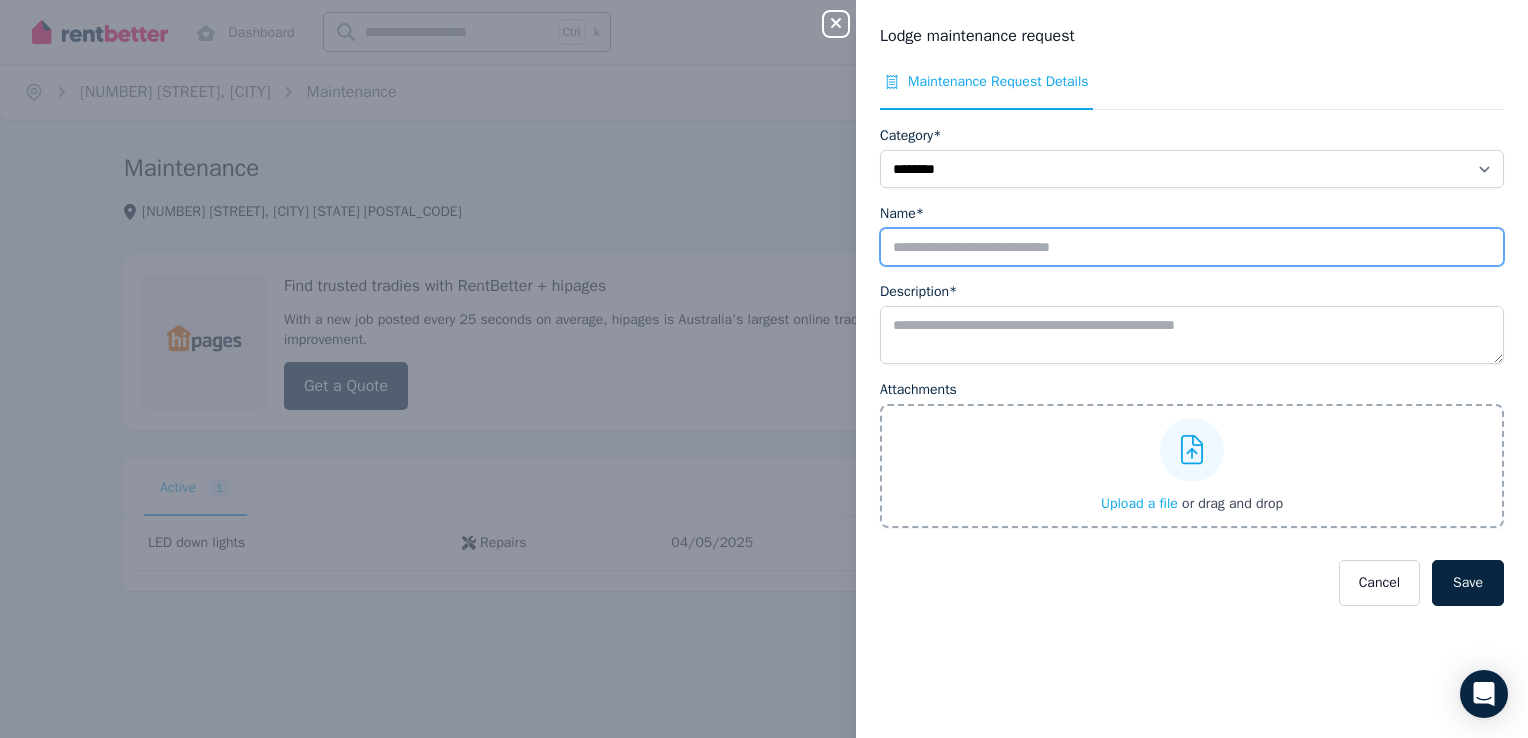 click on "Name*" at bounding box center (1192, 247) 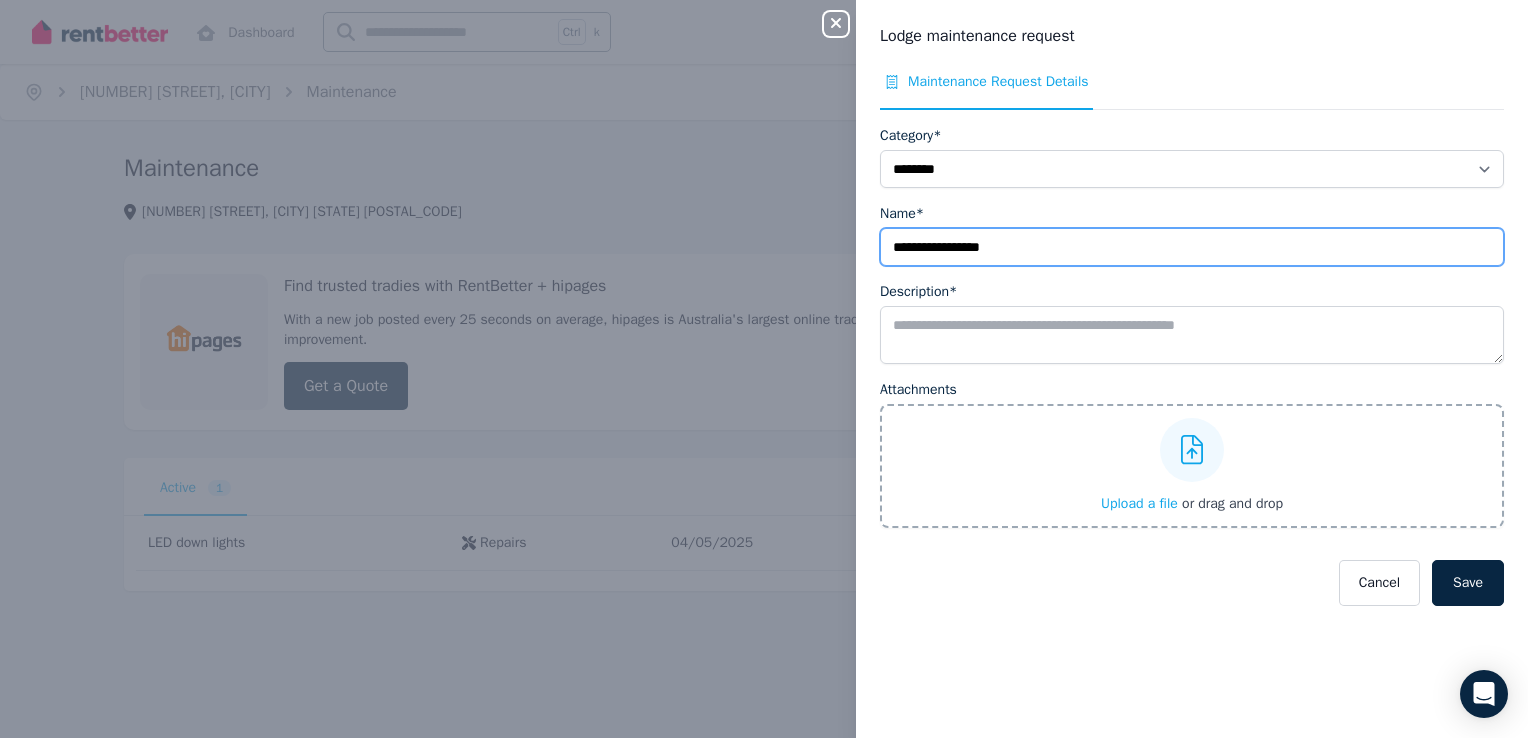 type on "**********" 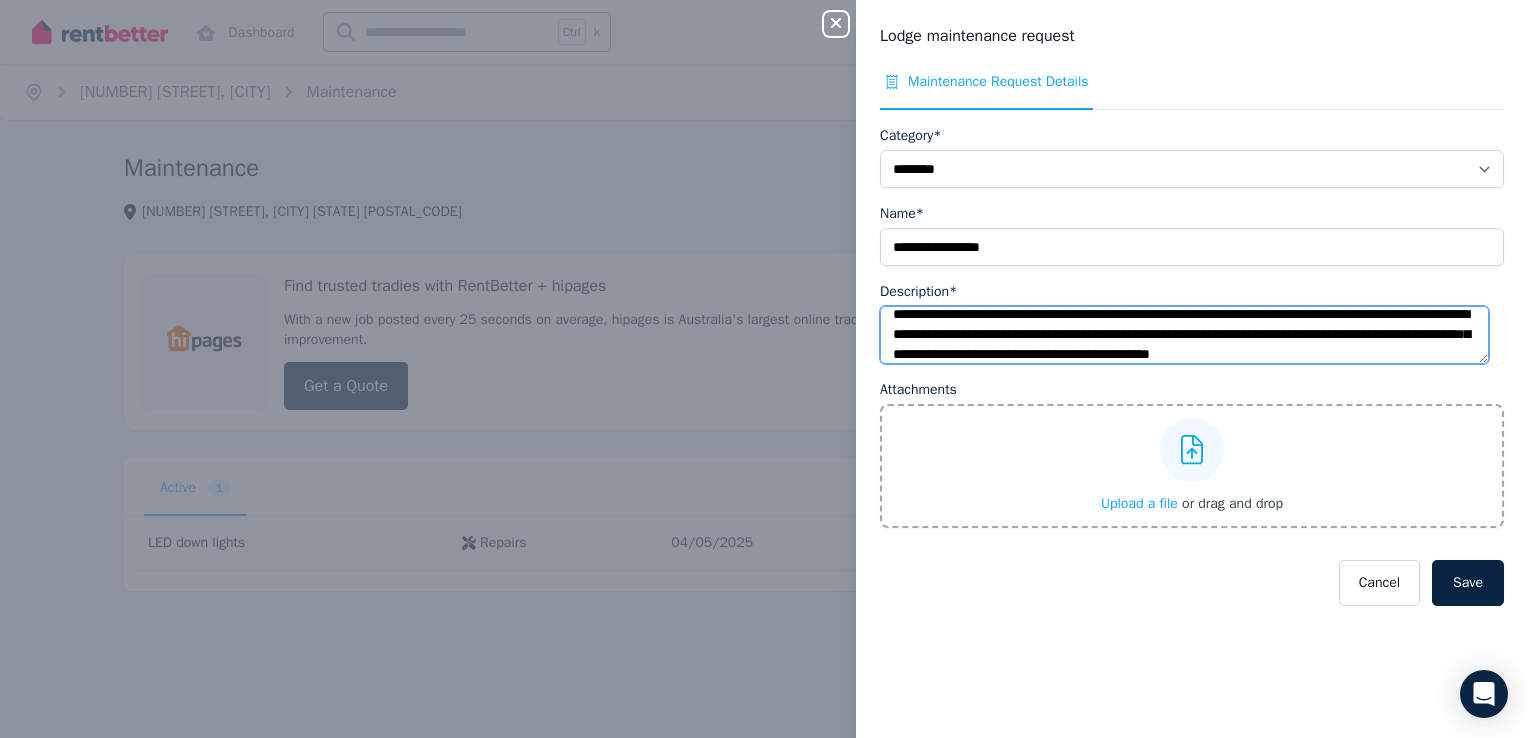 scroll, scrollTop: 31, scrollLeft: 0, axis: vertical 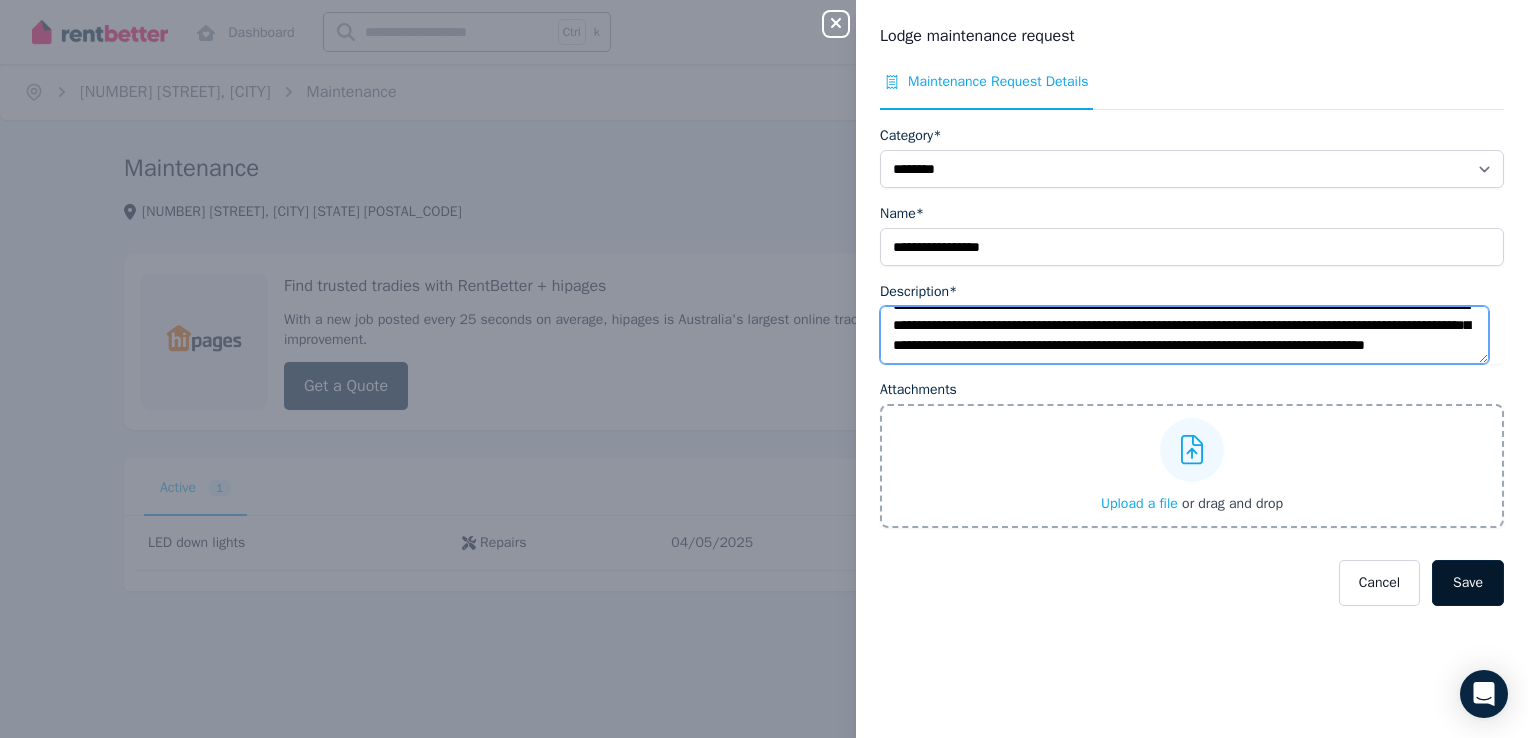 type on "**********" 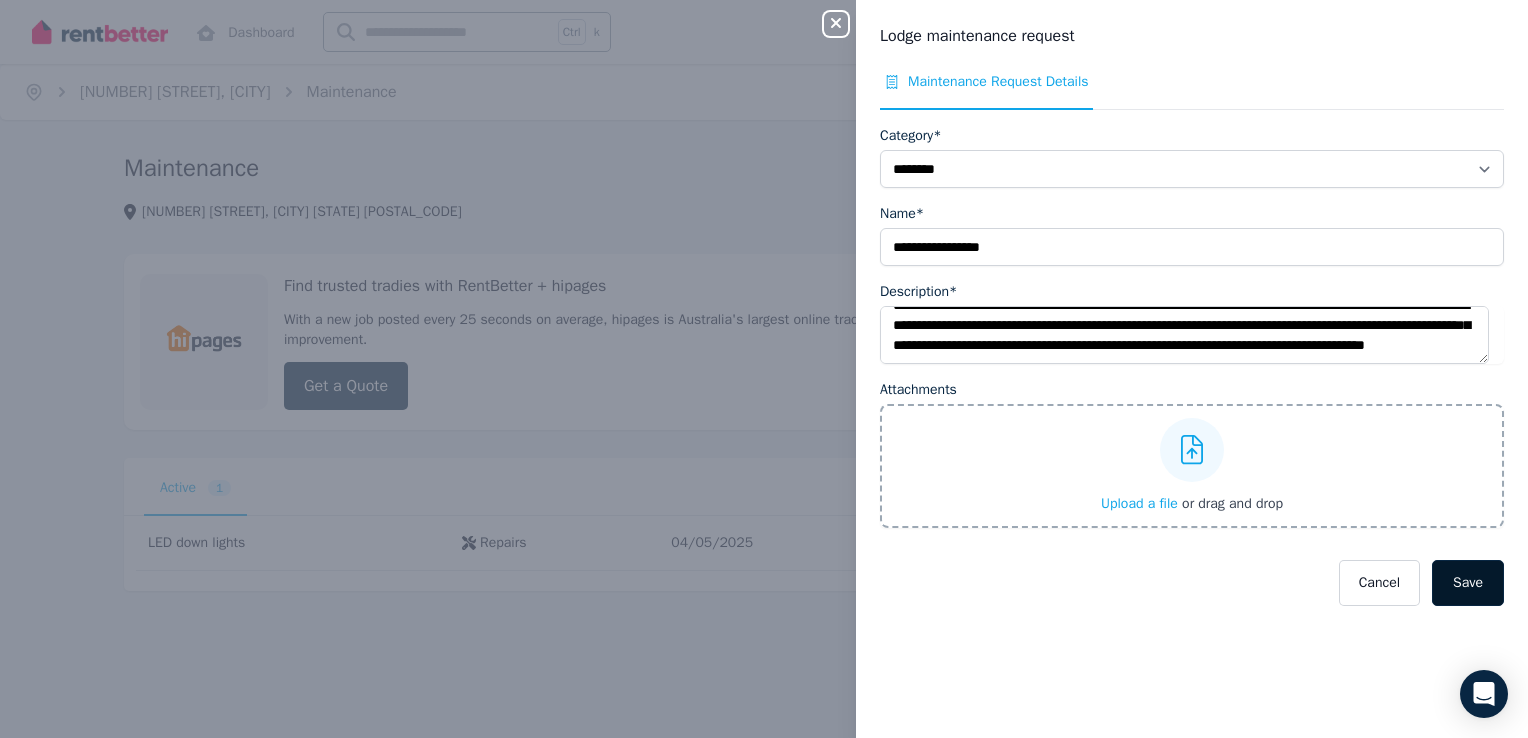 click on "Save" at bounding box center (1468, 583) 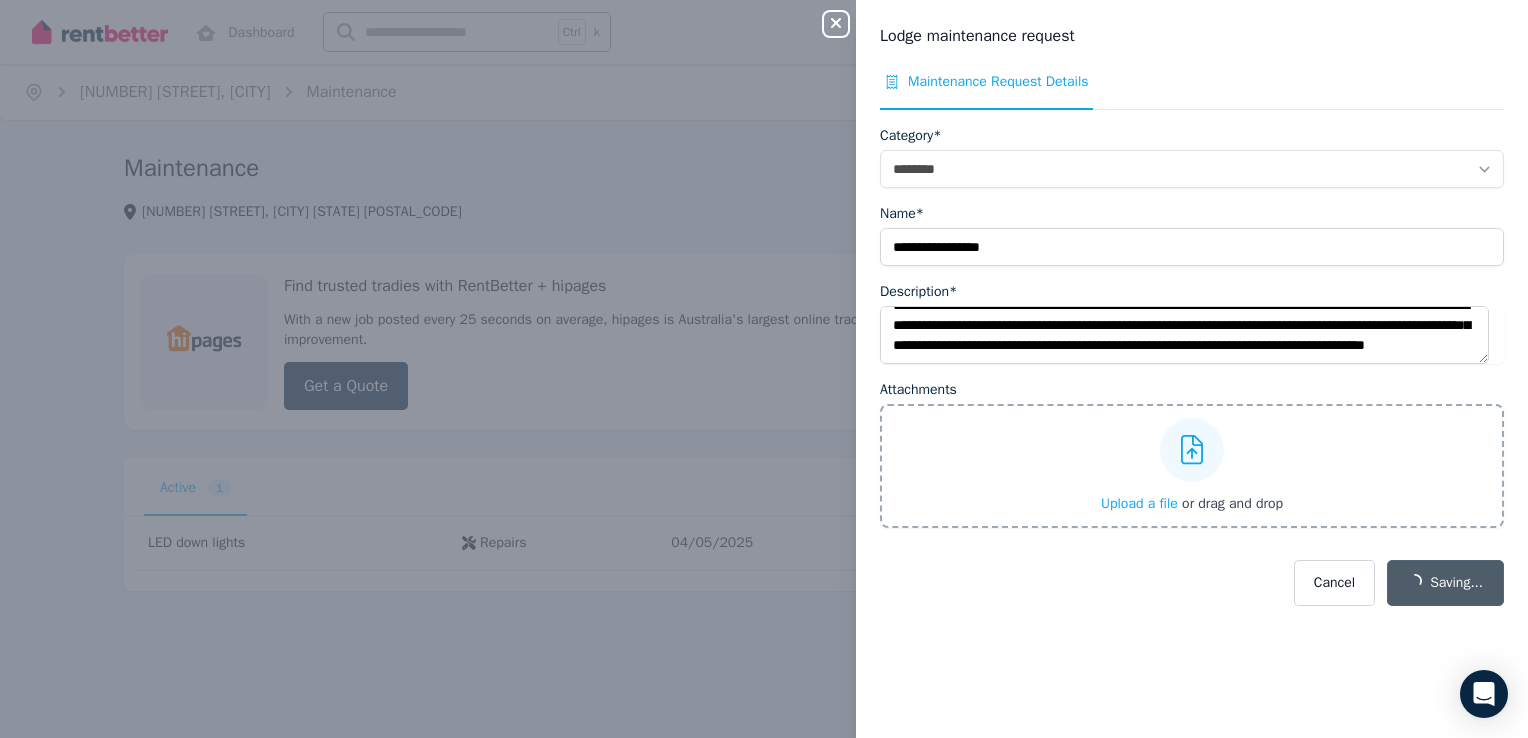 select 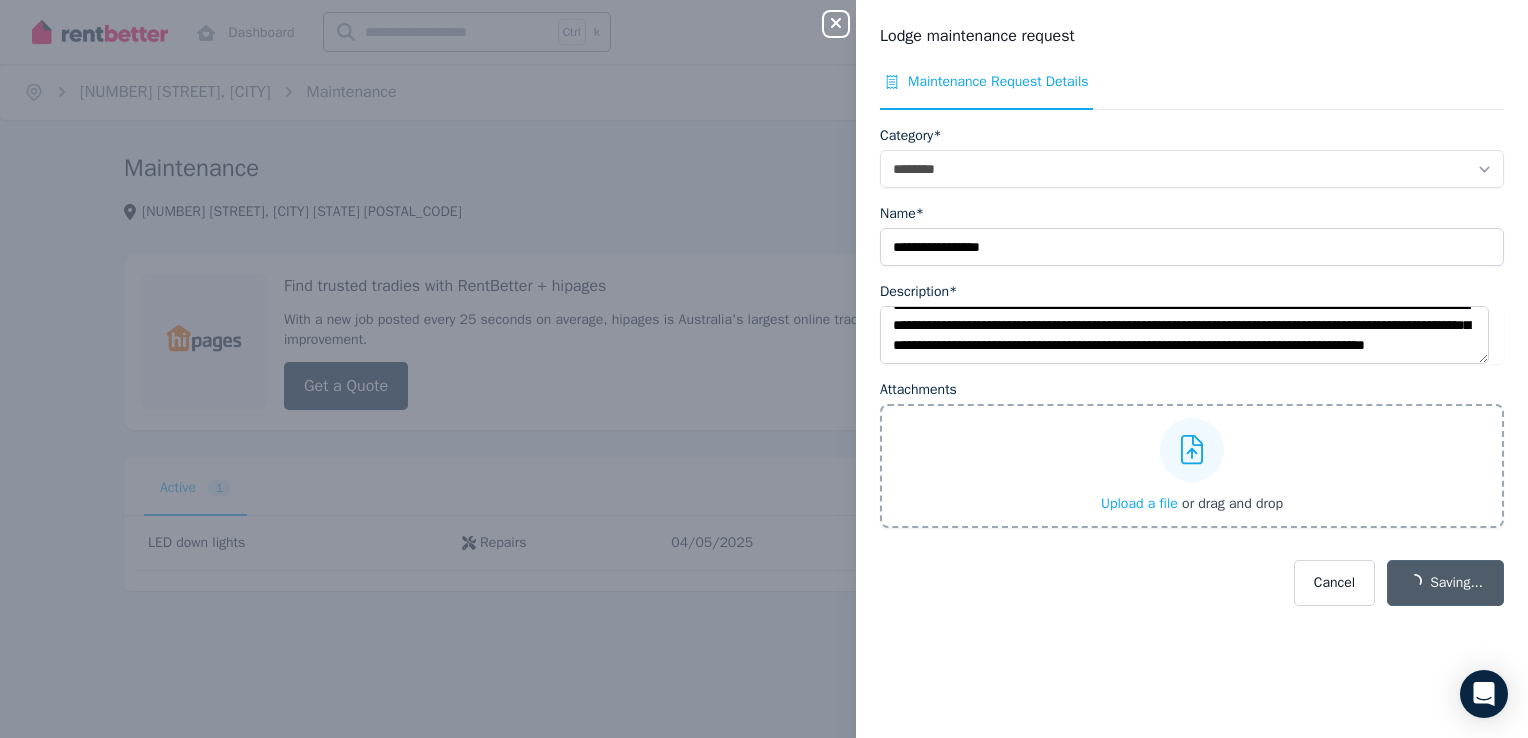 type 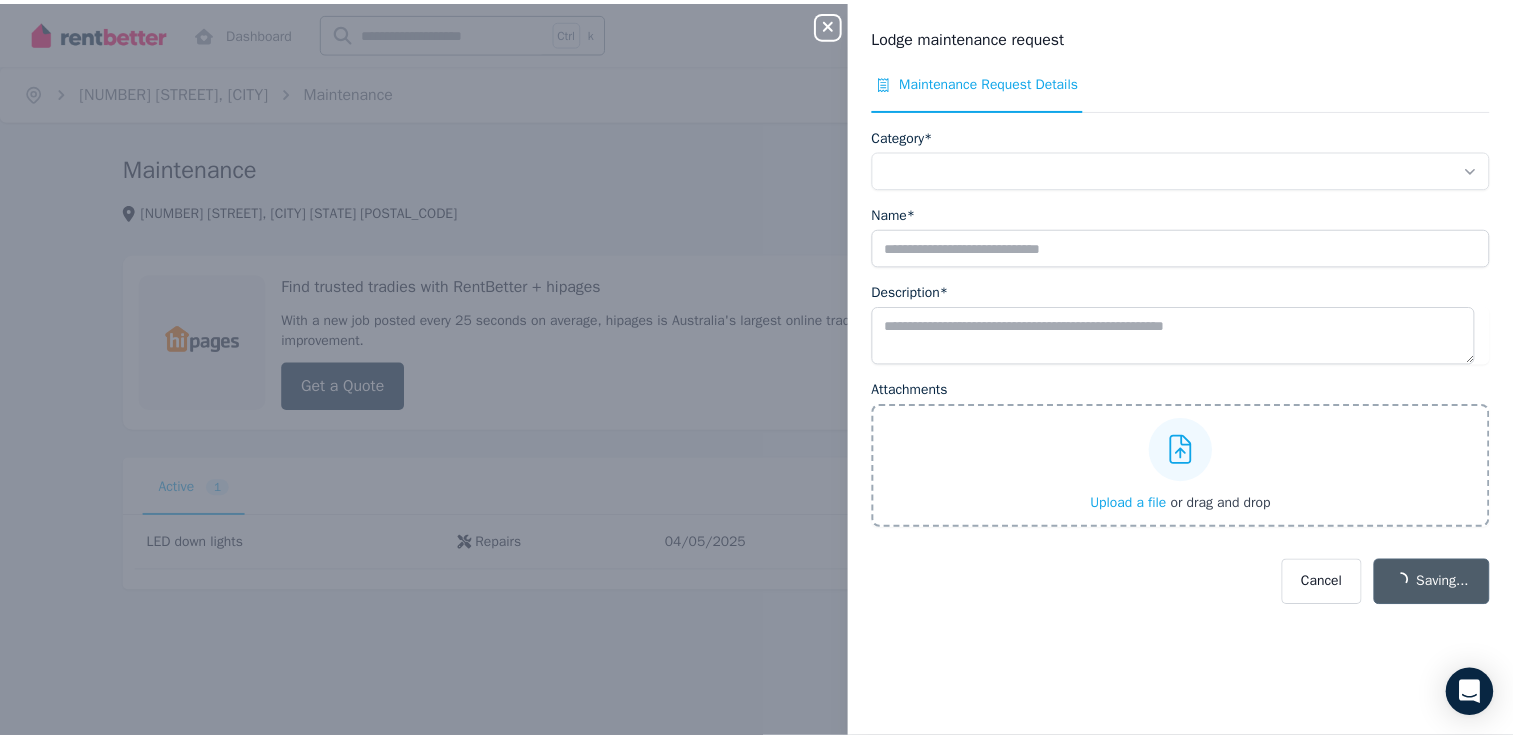 scroll, scrollTop: 0, scrollLeft: 0, axis: both 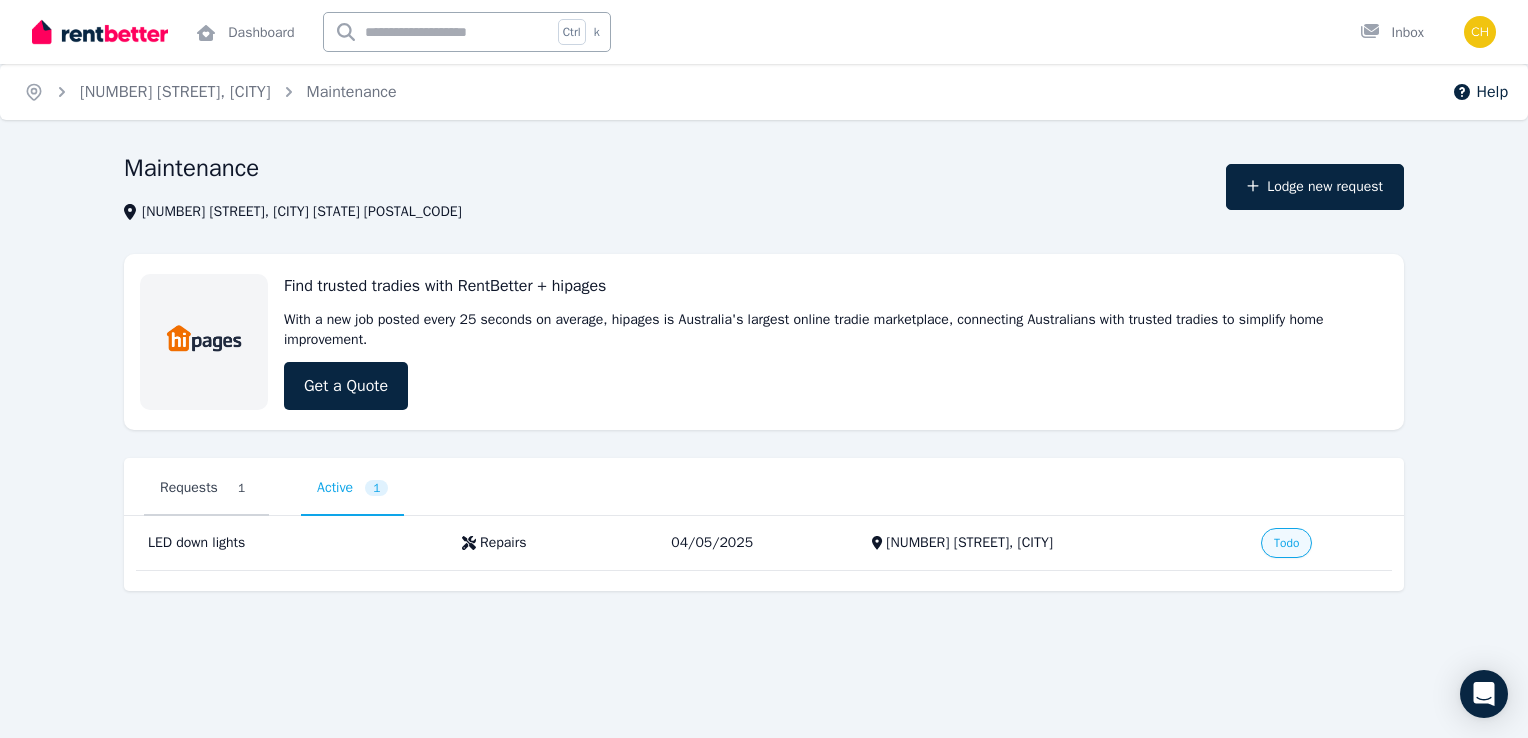 click on "Requests 1" at bounding box center [206, 488] 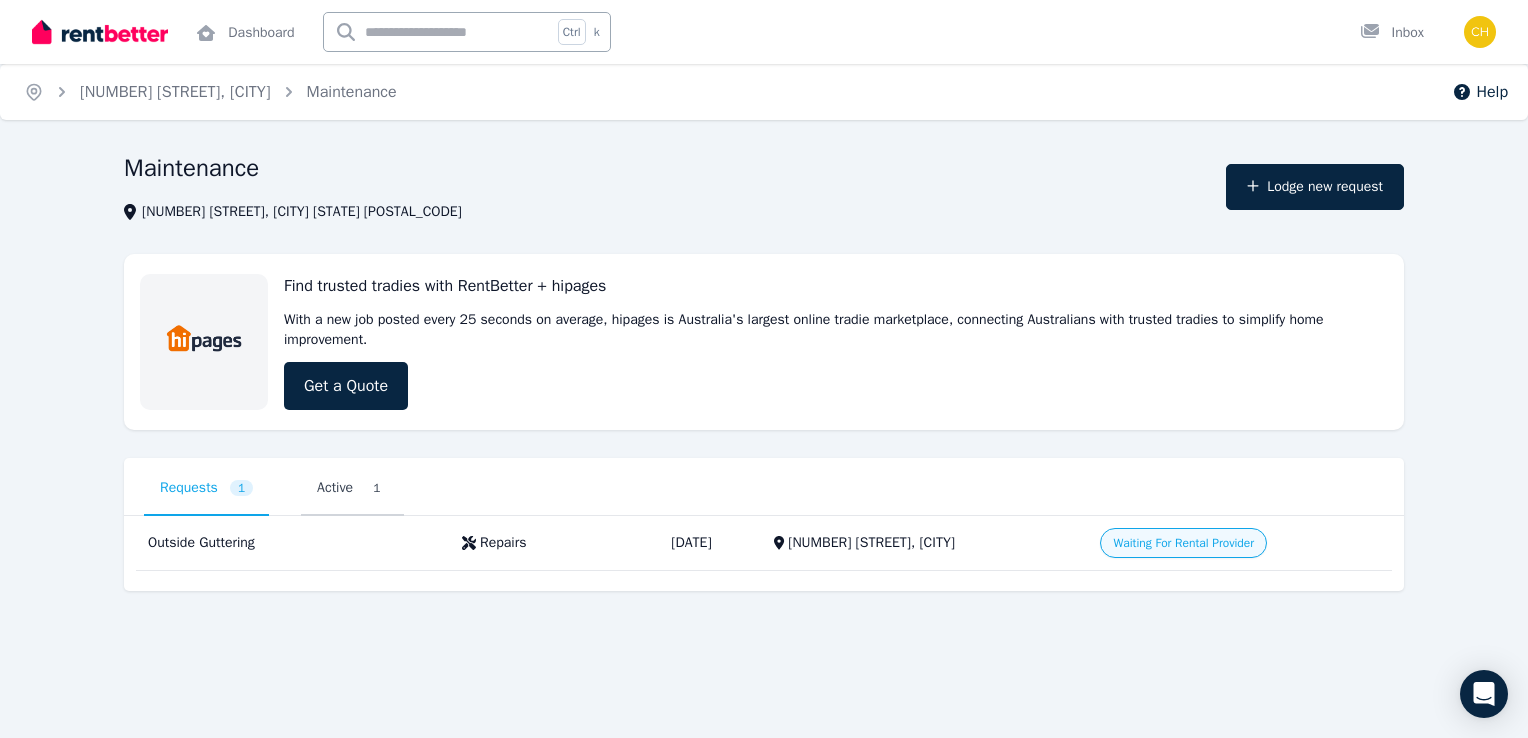 click on "Active" at bounding box center (335, 488) 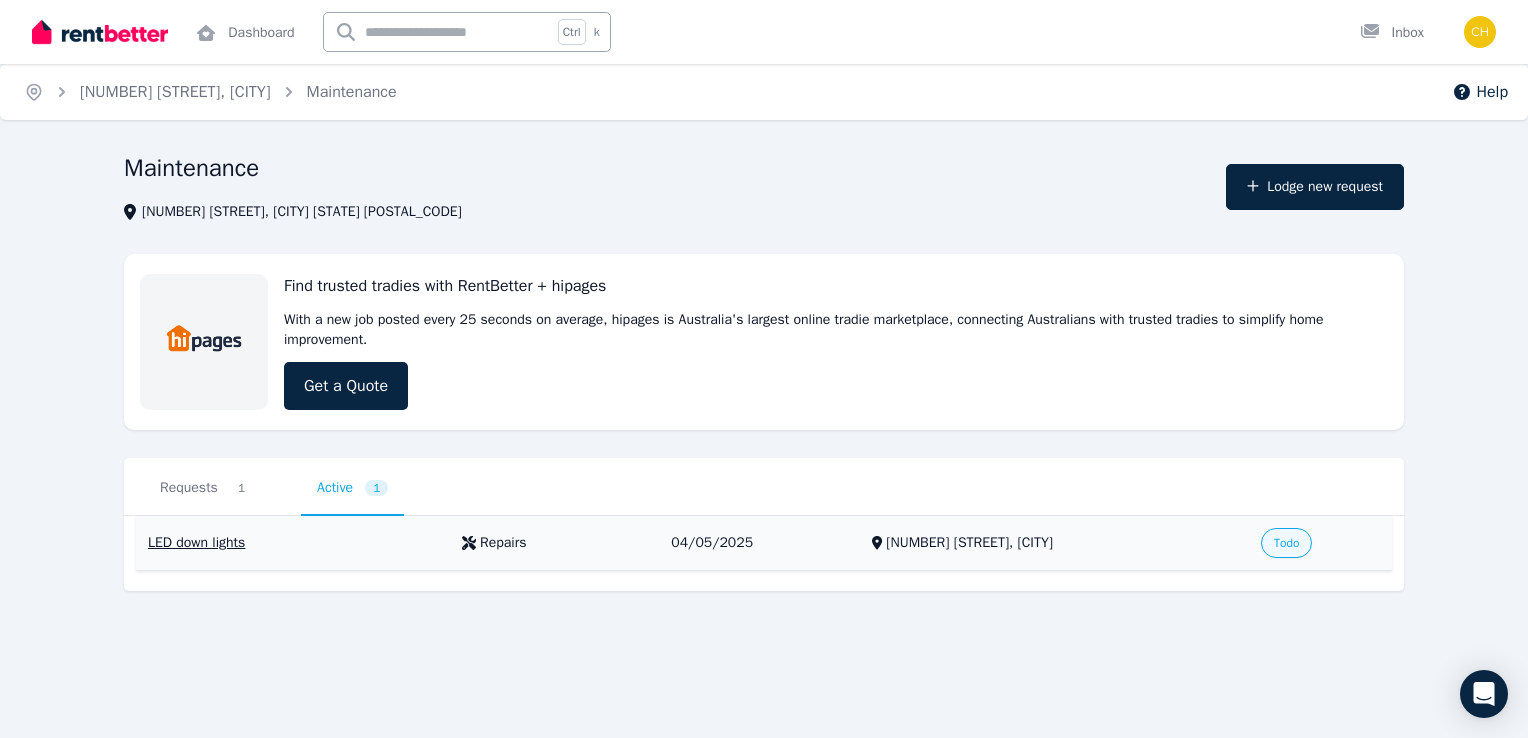 click on "Todo" at bounding box center (1286, 543) 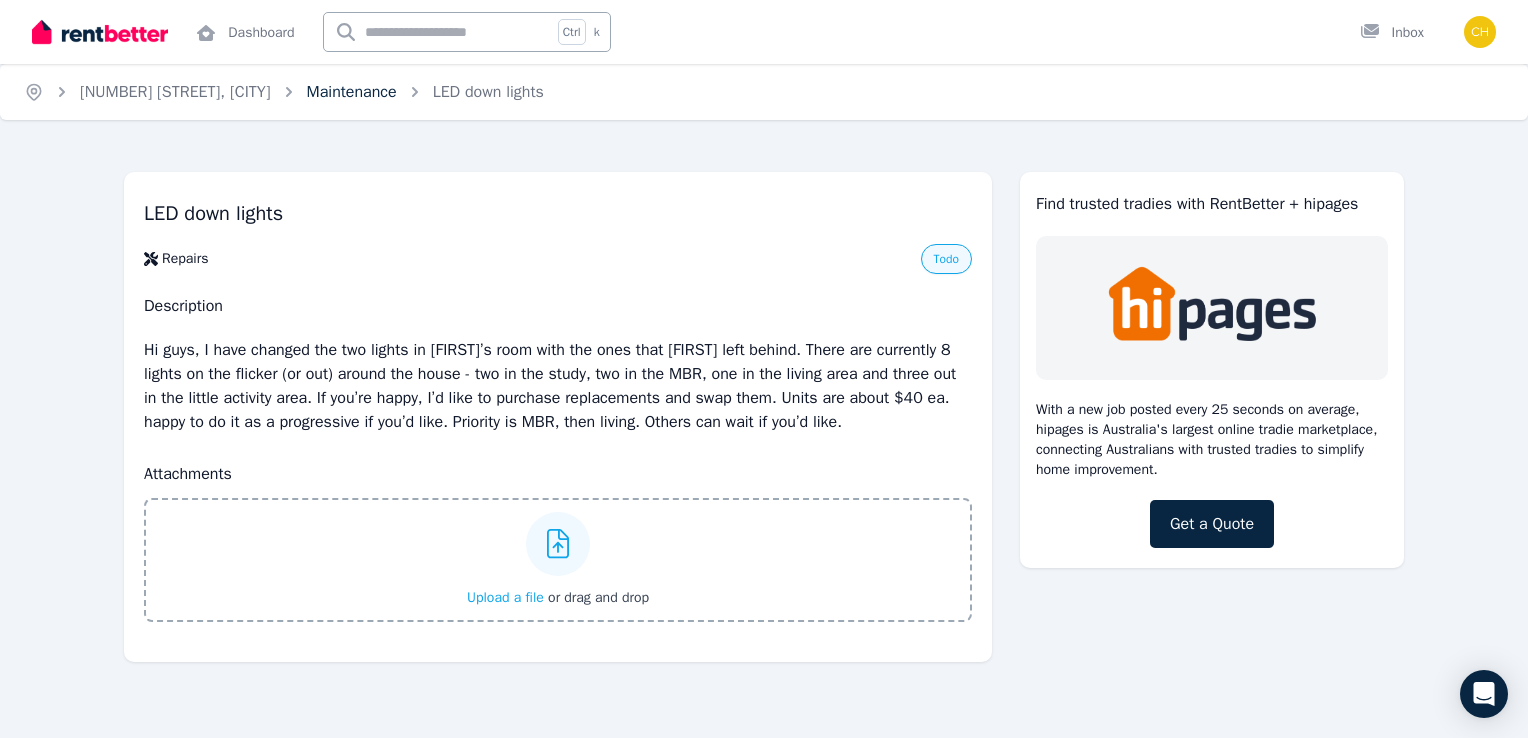 click on "Maintenance" at bounding box center [352, 92] 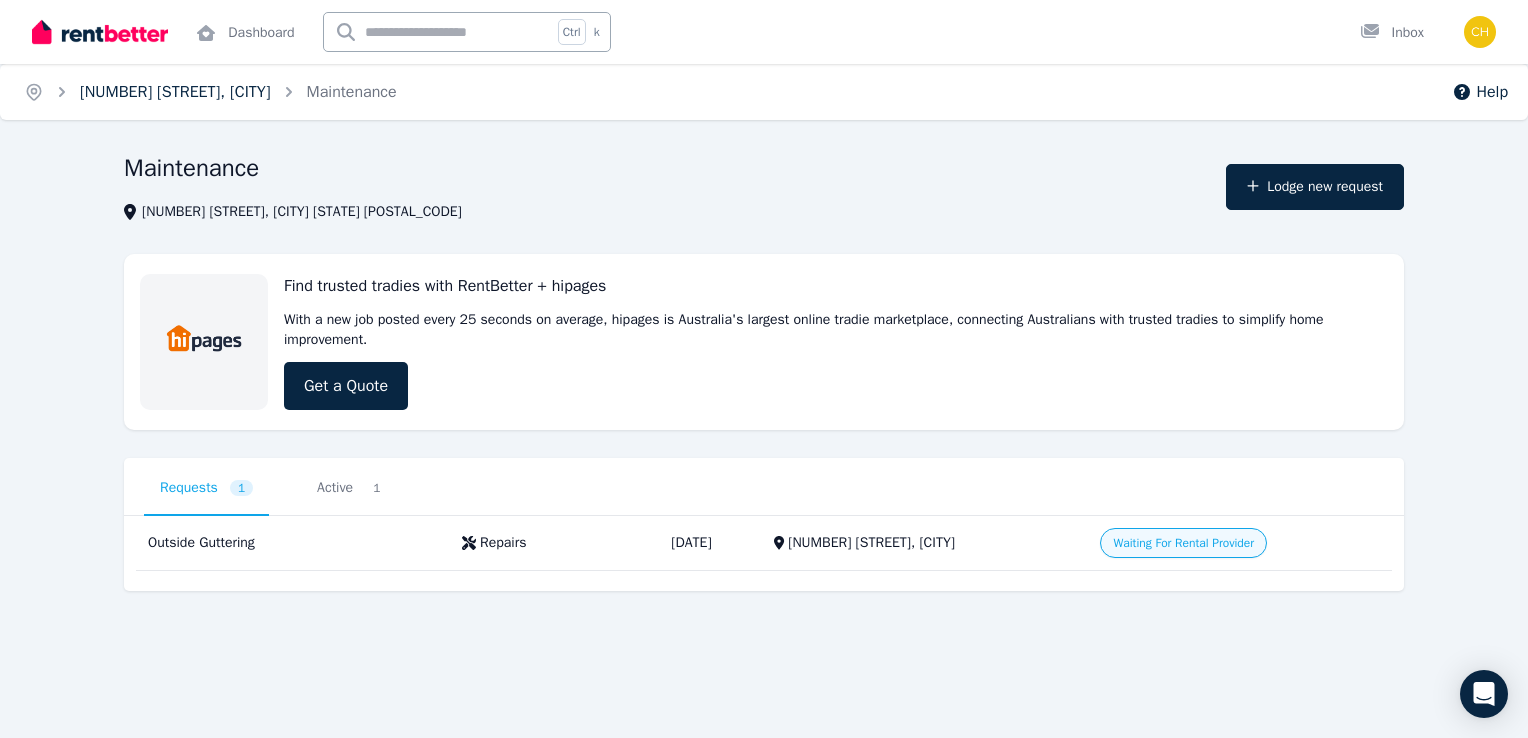 click on "[NUMBER] [STREET], [CITY]" at bounding box center [175, 92] 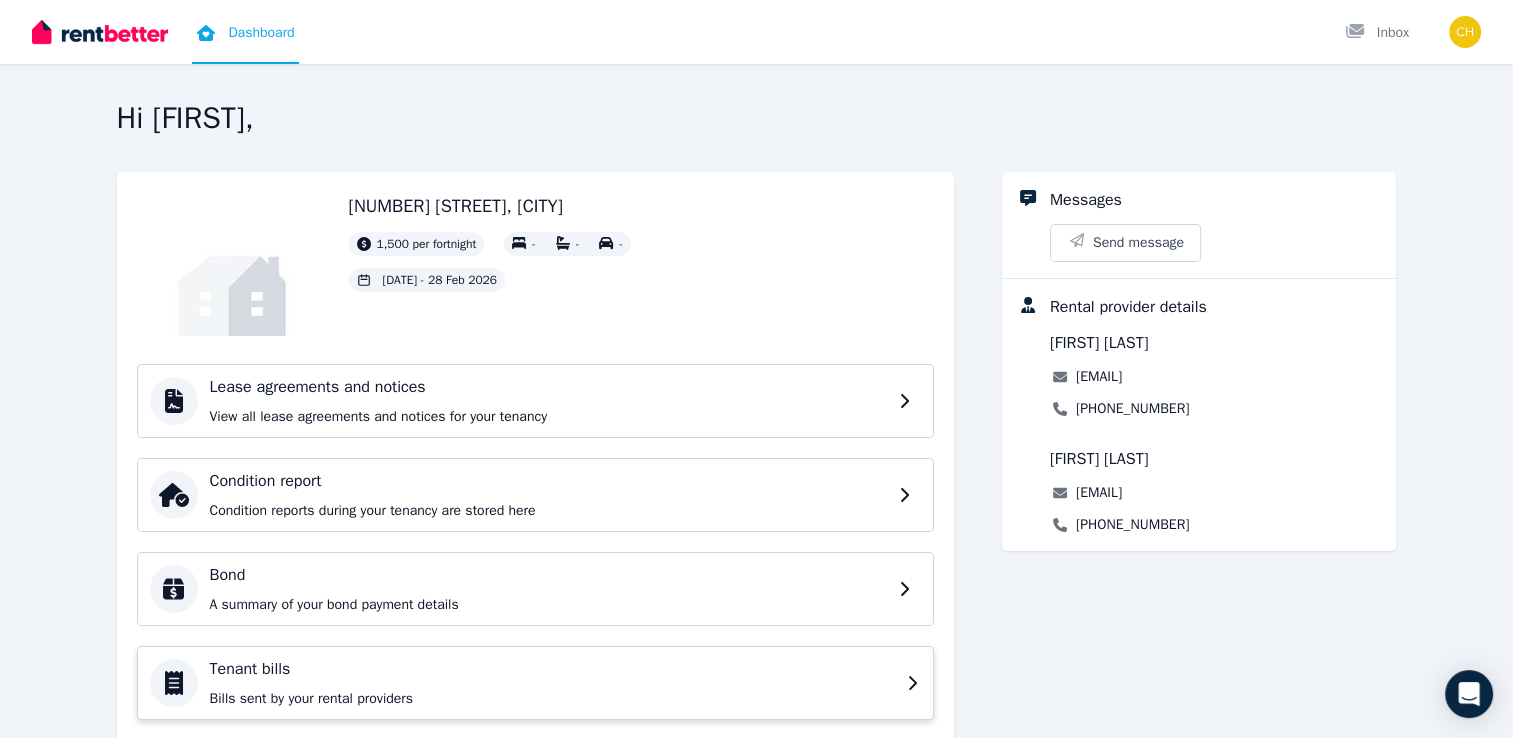click on "Lease agreements and notices View all lease agreements and notices for your tenancy Condition report Condition reports during your tenancy are stored here Bond A summary of your bond payment details Tenant bills Bills sent by your rental providers Maintenance Lodge and track the progress of maintenance requests" at bounding box center (535, 589) 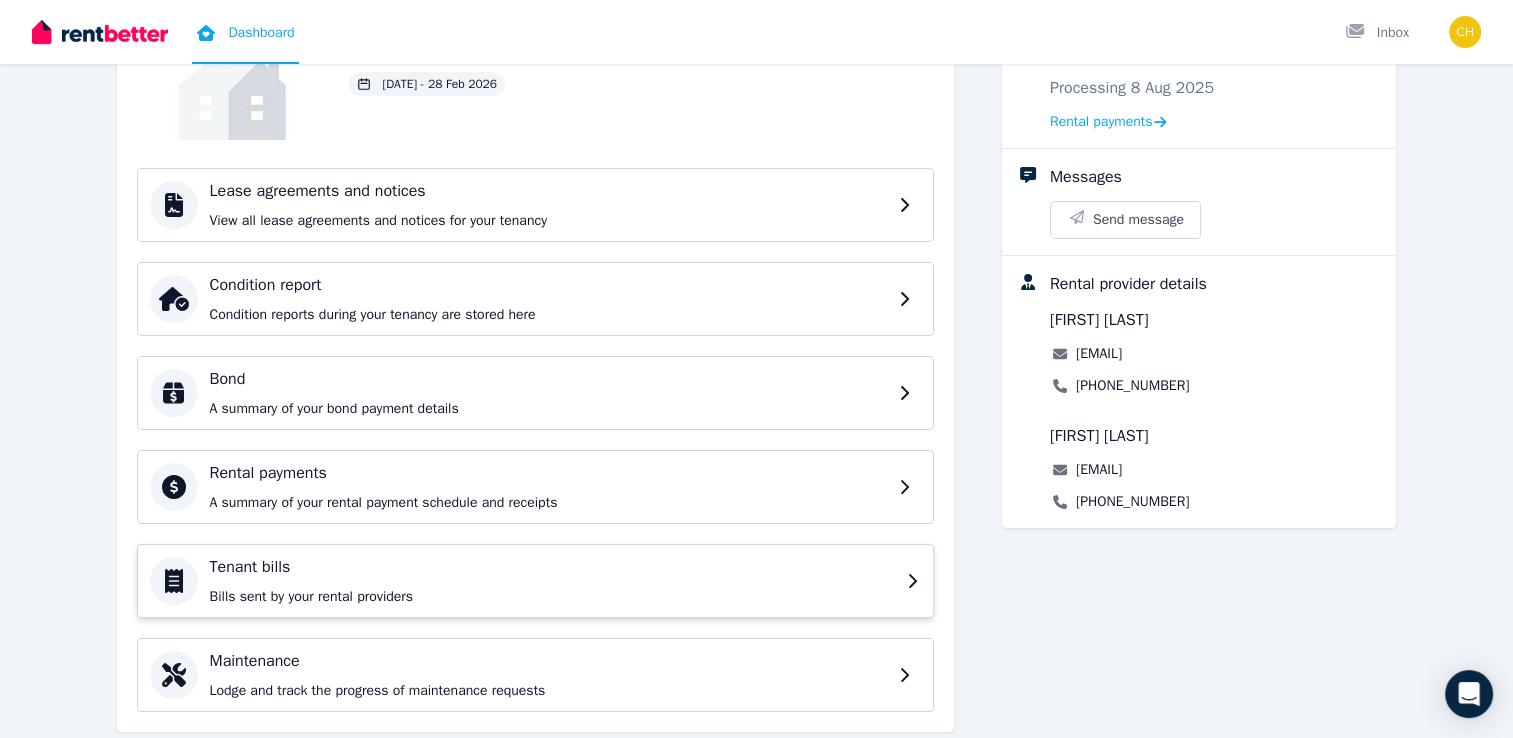 scroll, scrollTop: 200, scrollLeft: 0, axis: vertical 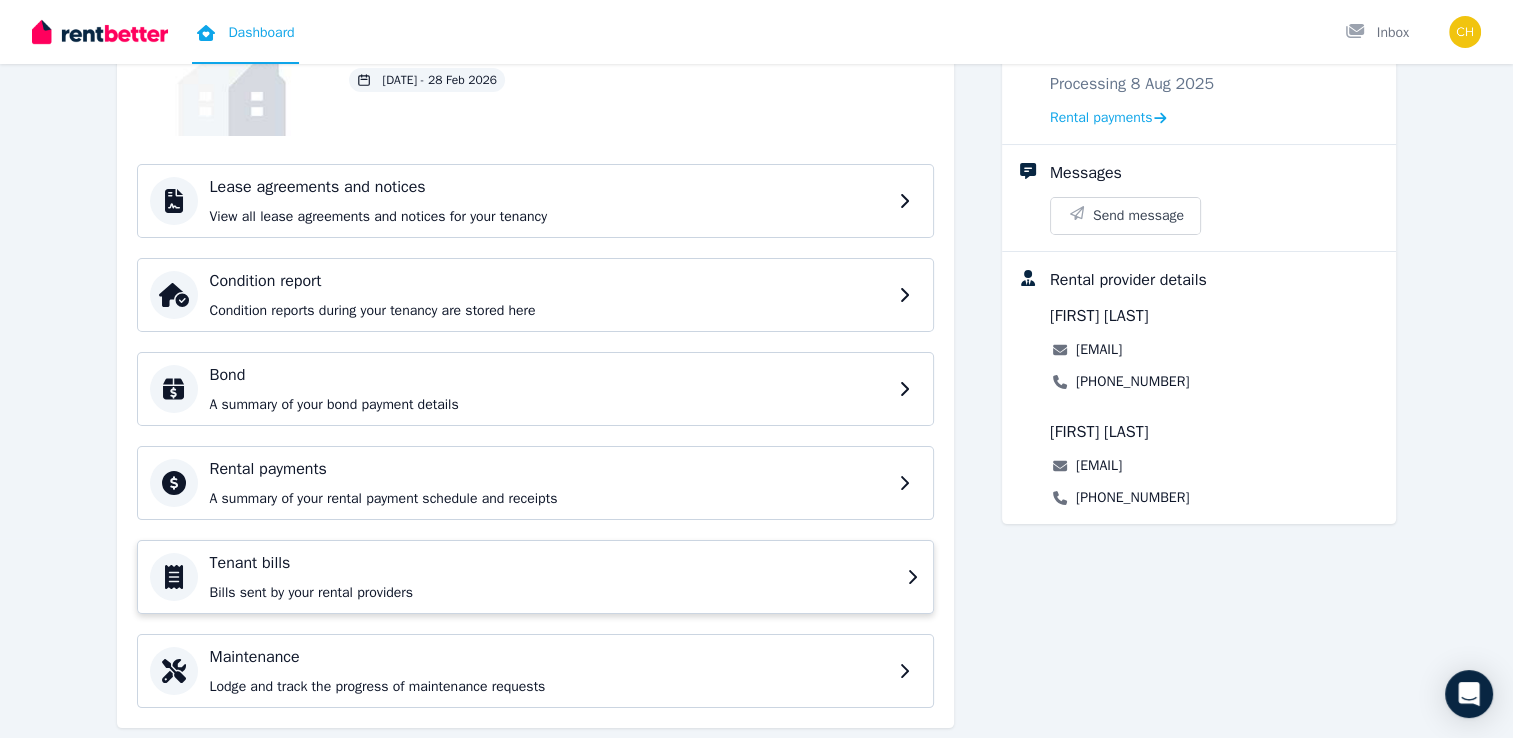 click on "Tenant bills Bills sent by your rental providers" at bounding box center (552, 577) 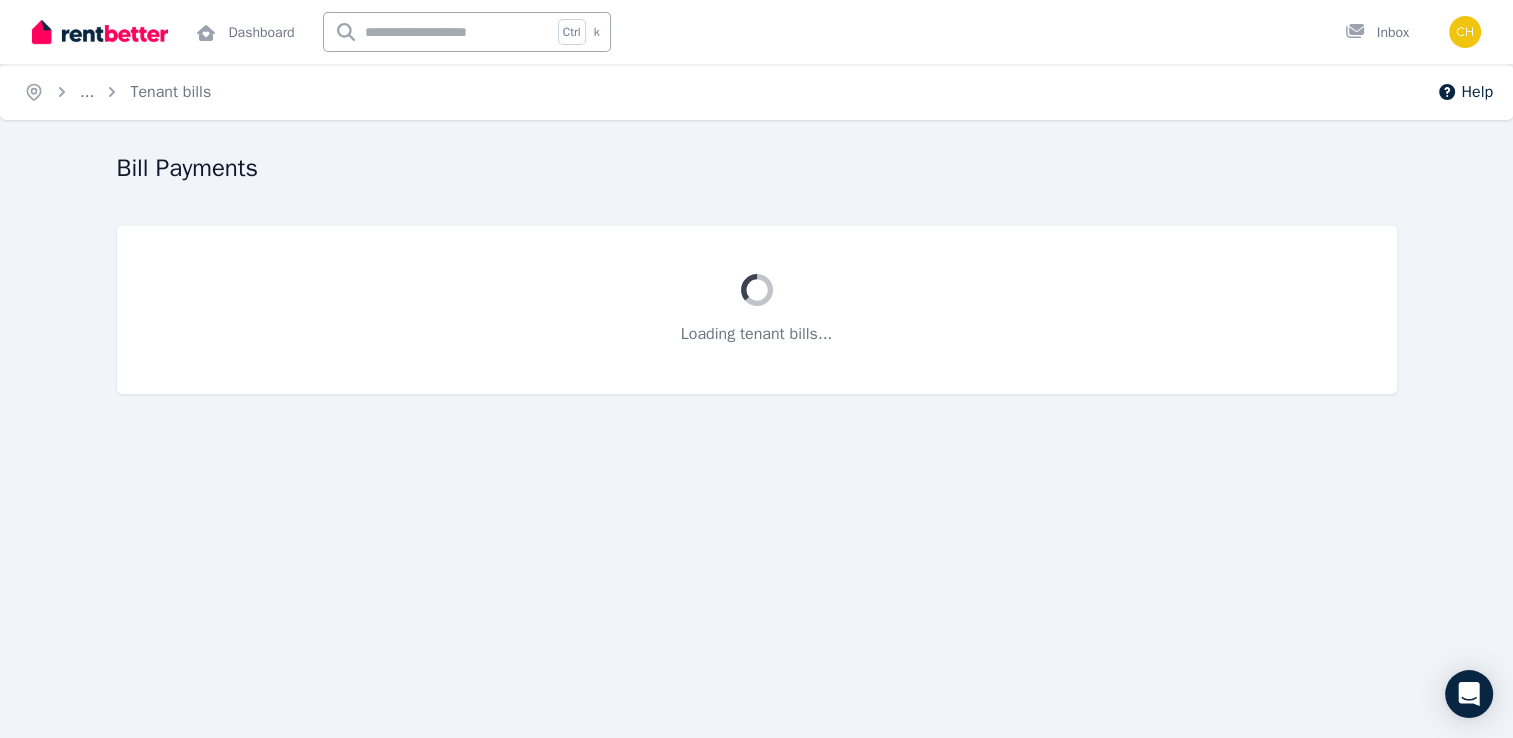 scroll, scrollTop: 0, scrollLeft: 0, axis: both 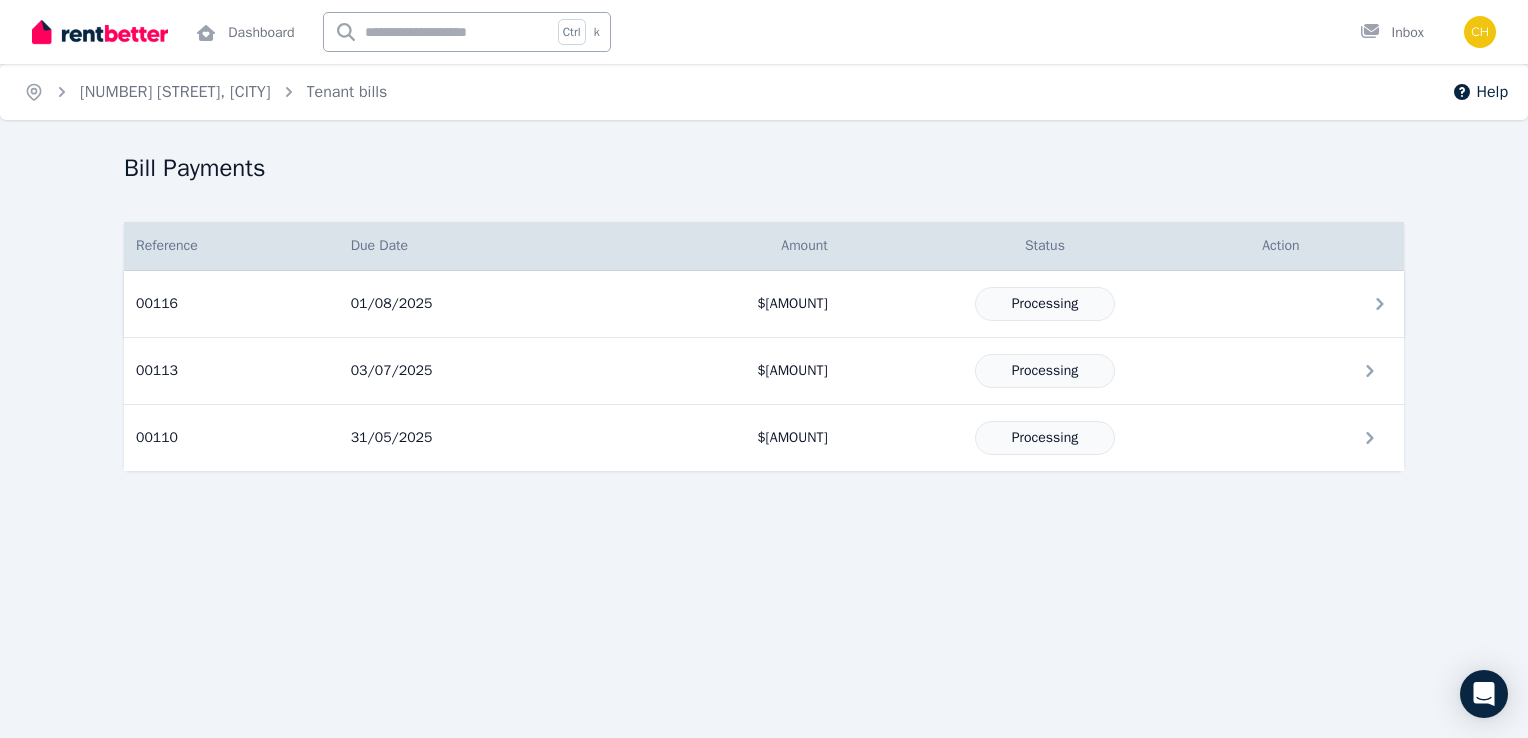 click on "Processing" at bounding box center (1045, 303) 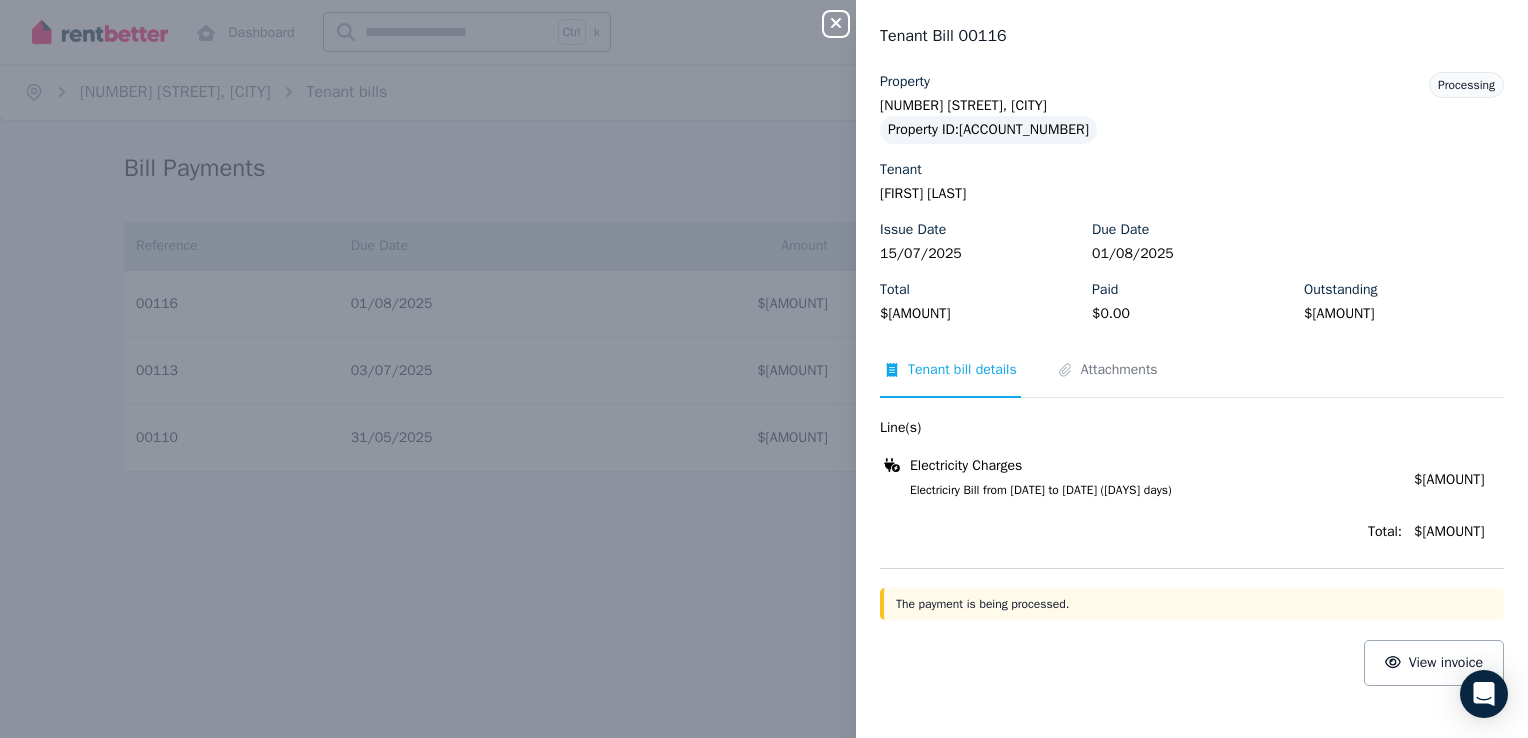 click 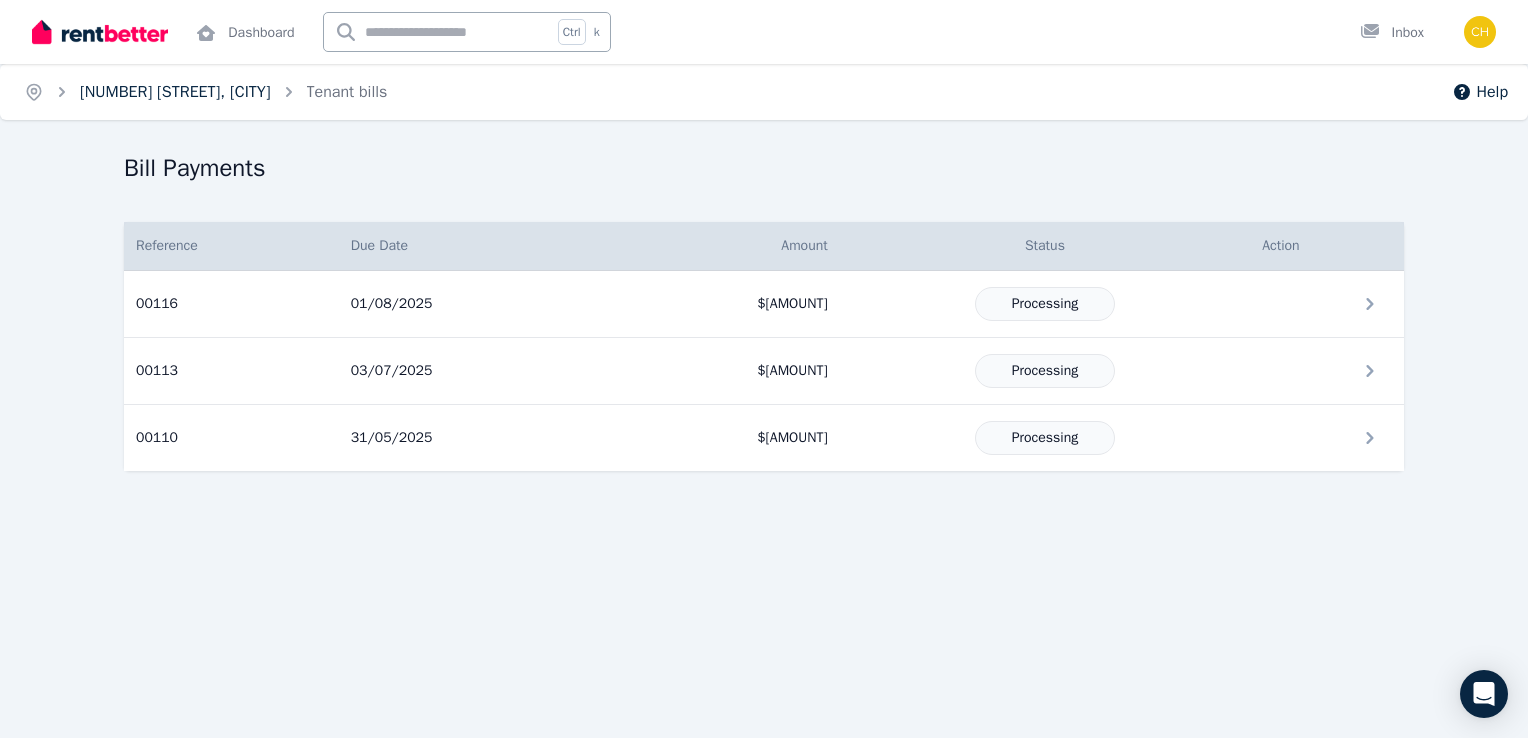click on "[NUMBER] [STREET], [CITY]" at bounding box center [175, 92] 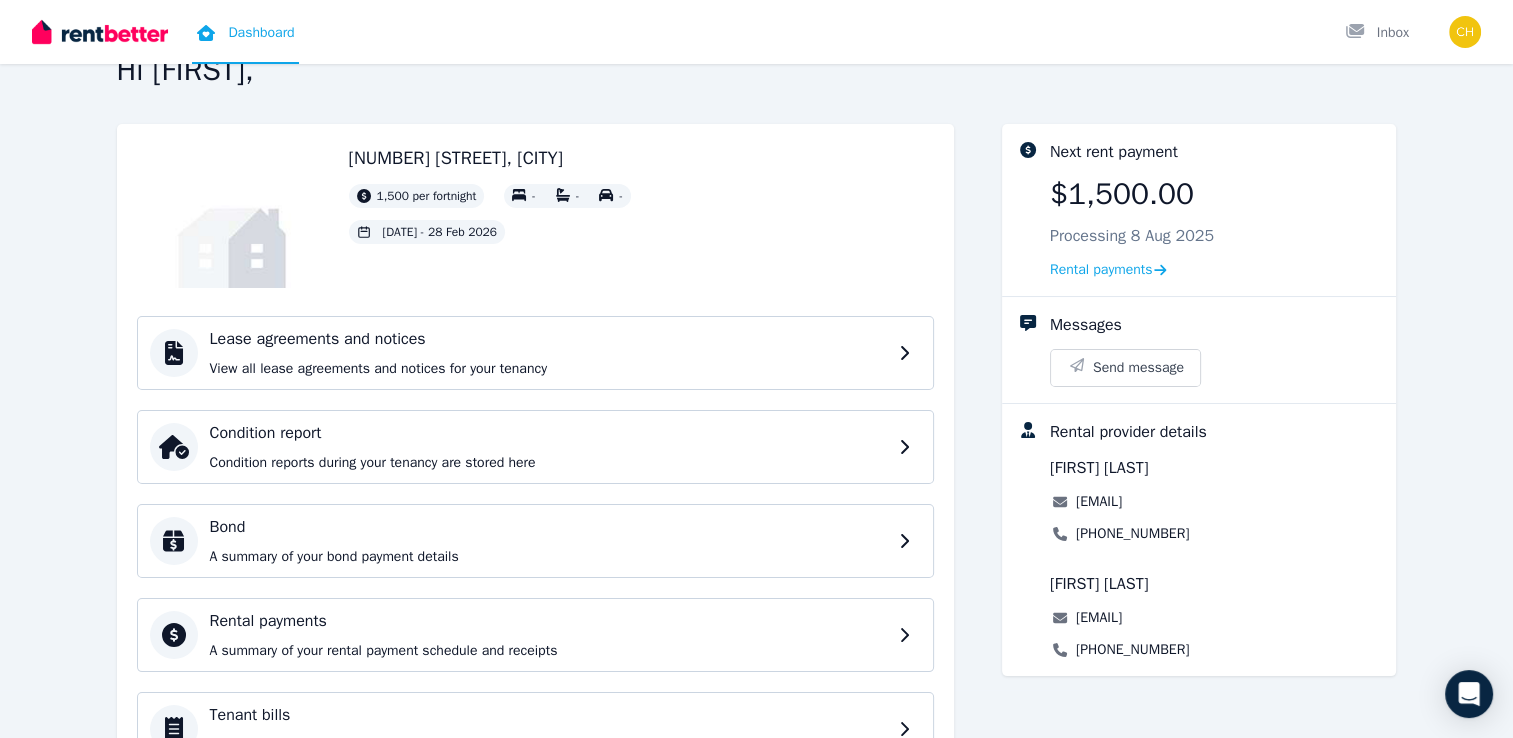 scroll, scrollTop: 0, scrollLeft: 0, axis: both 